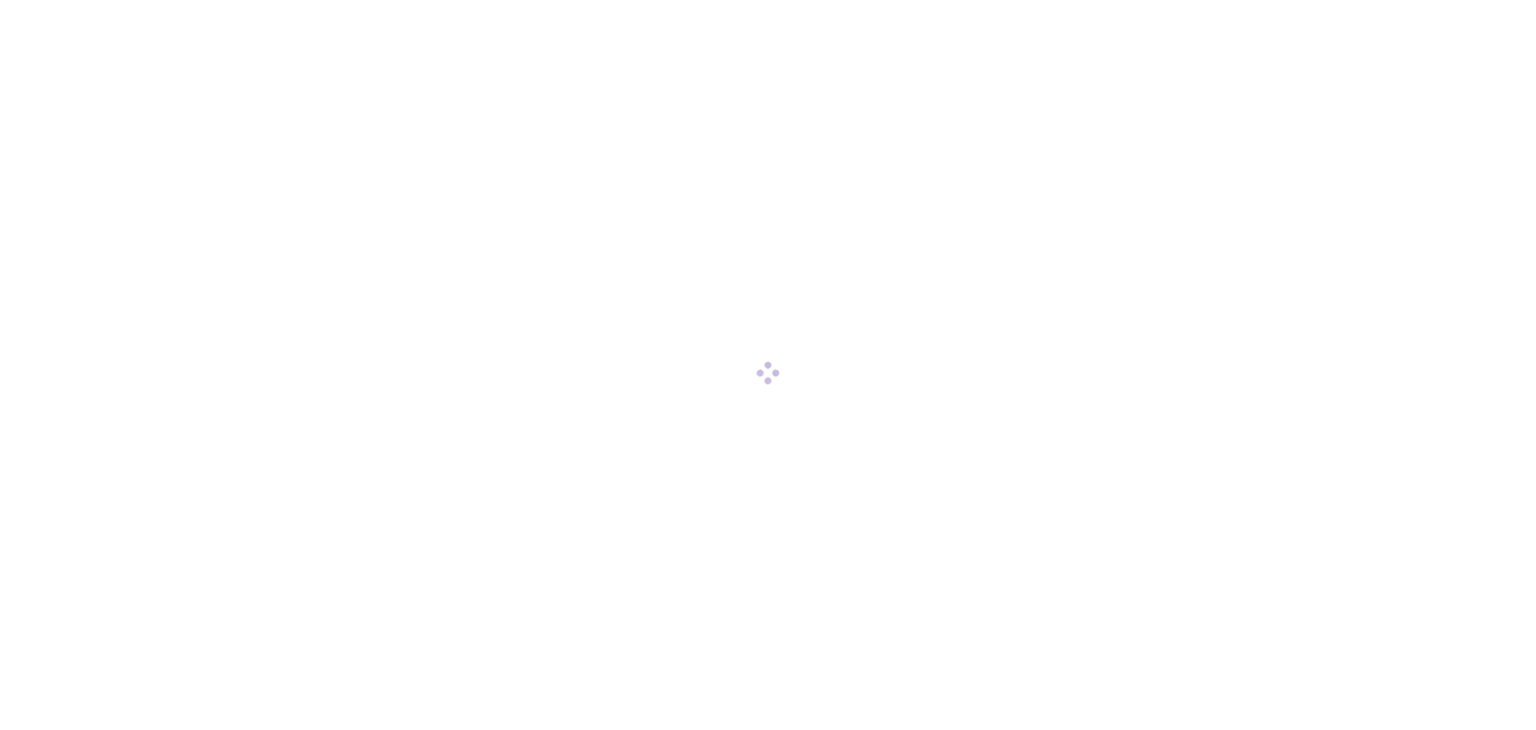 scroll, scrollTop: 0, scrollLeft: 0, axis: both 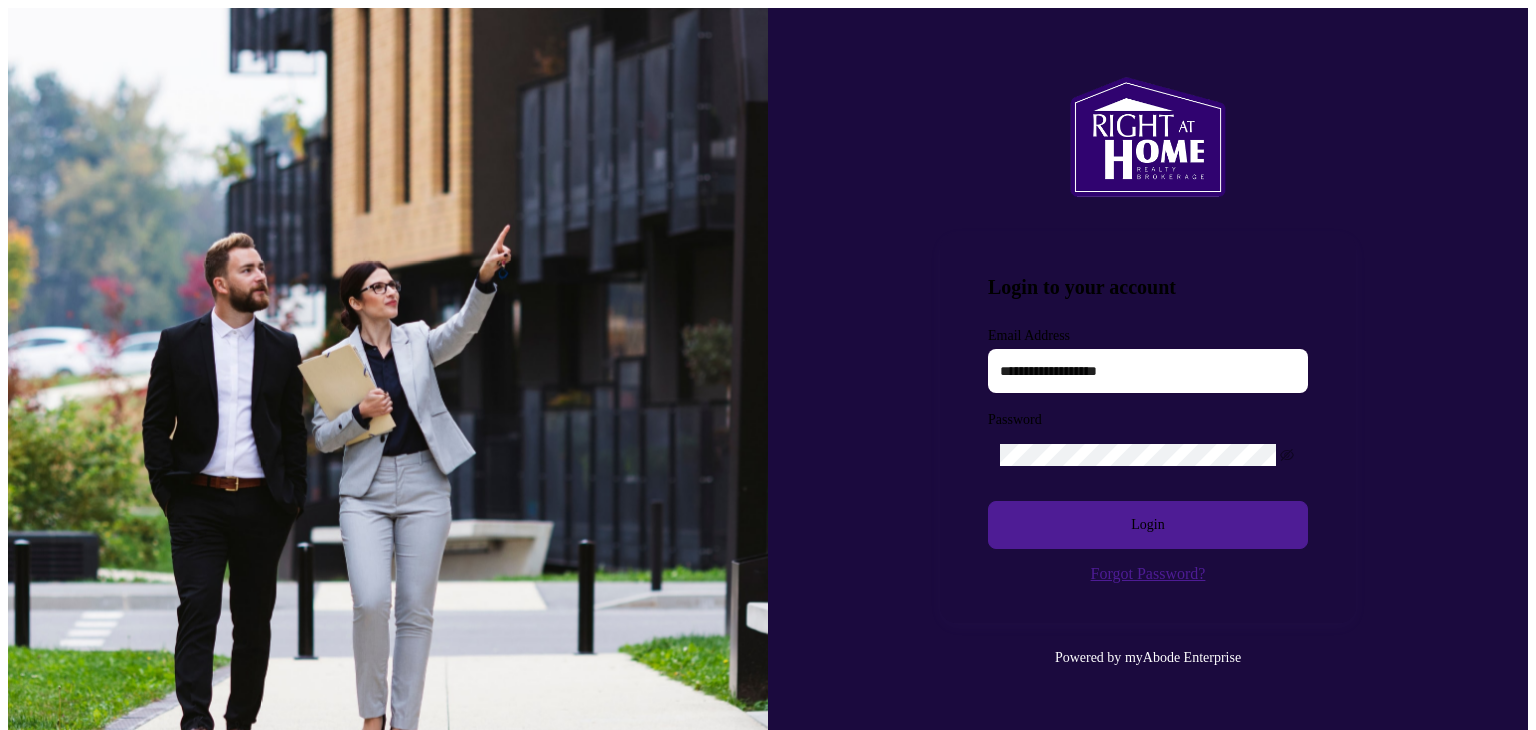 click at bounding box center (1148, 371) 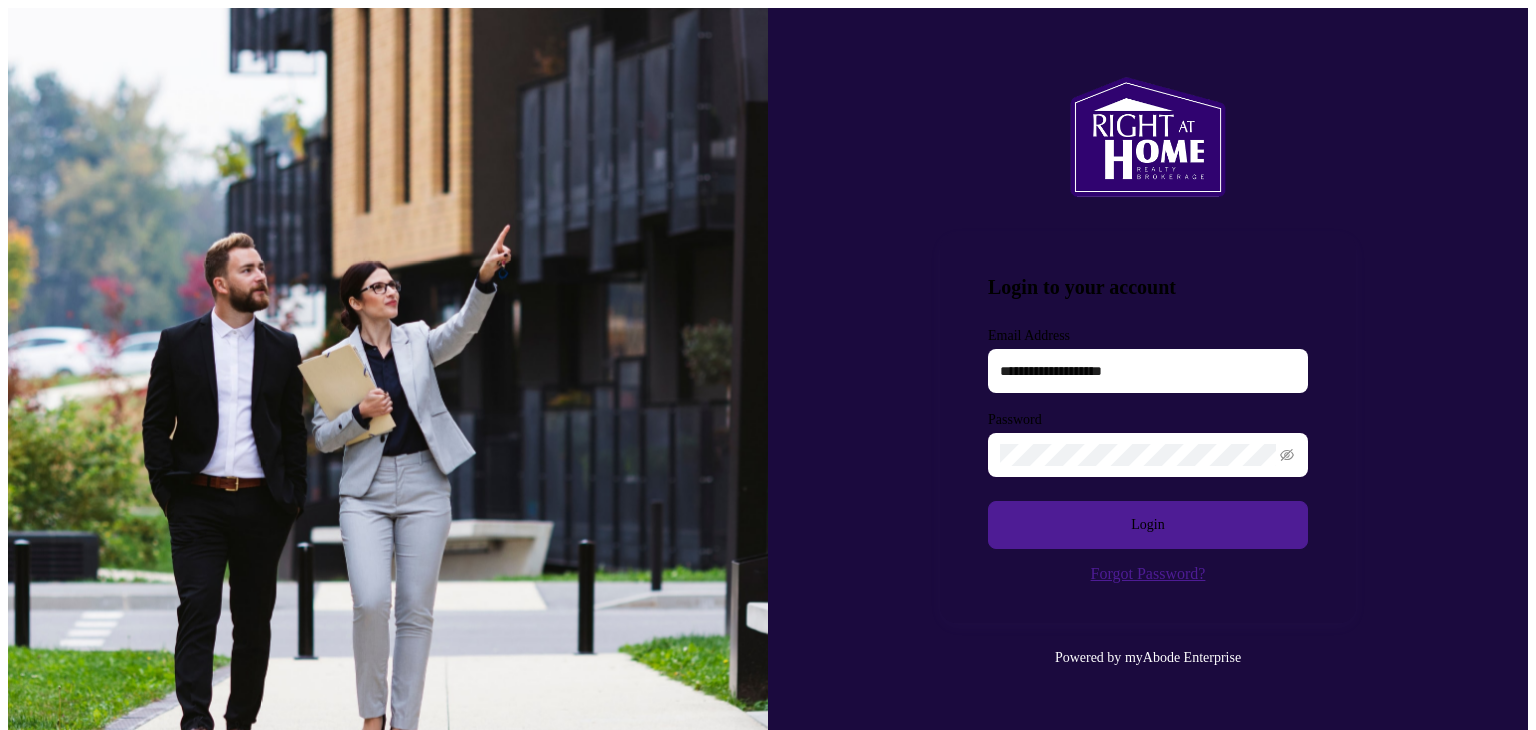 click on "Login" at bounding box center [1148, 525] 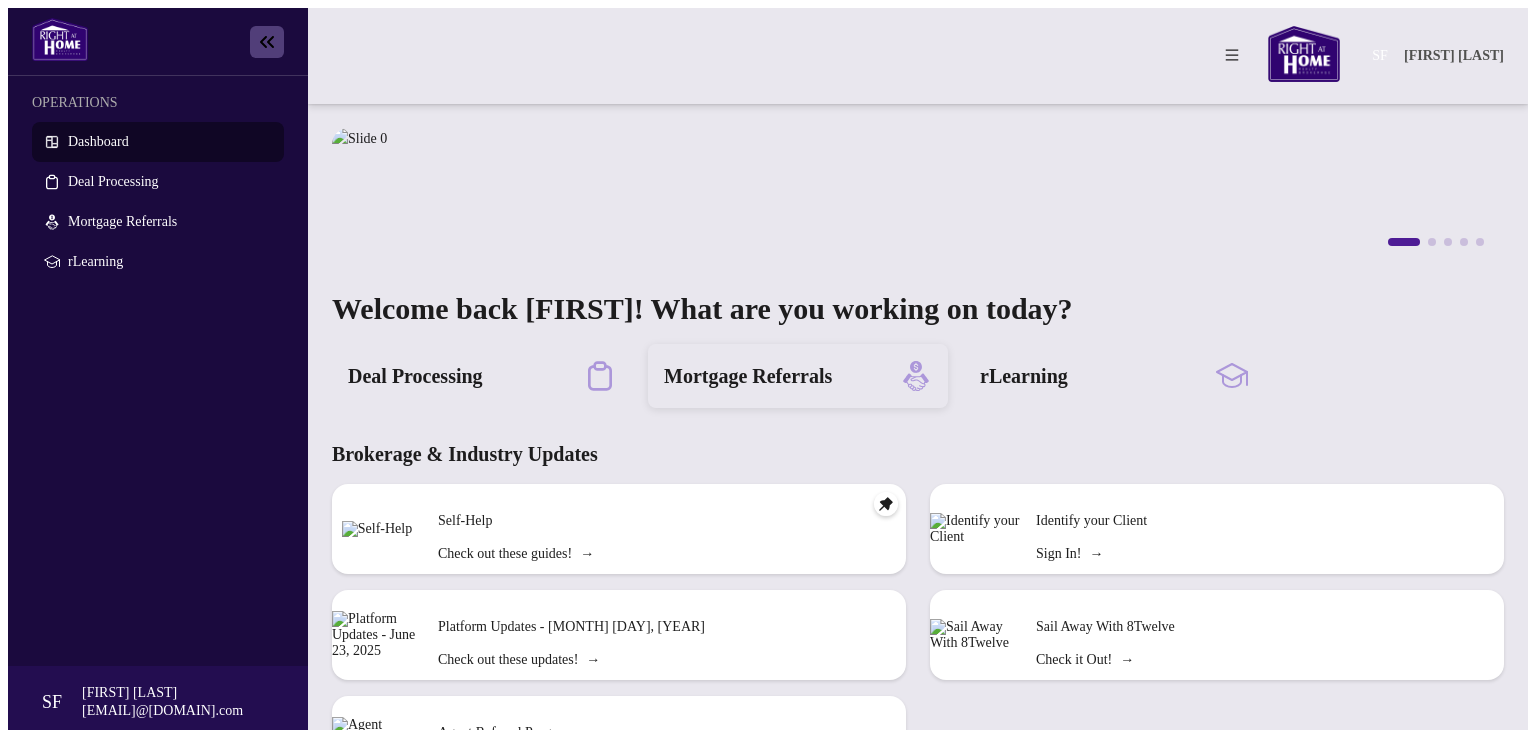click on "Mortgage Referrals" at bounding box center [415, 376] 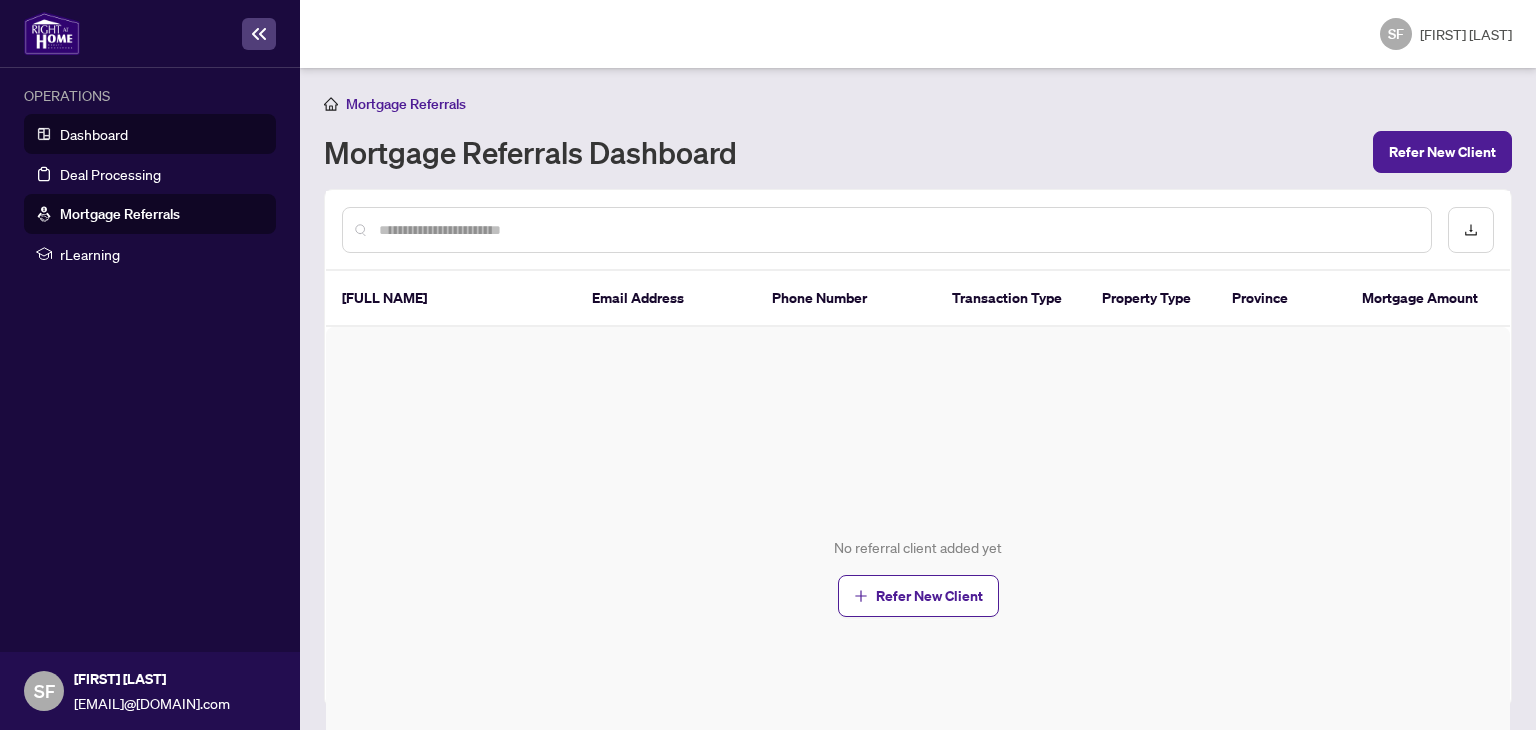 click on "Dashboard" at bounding box center (94, 134) 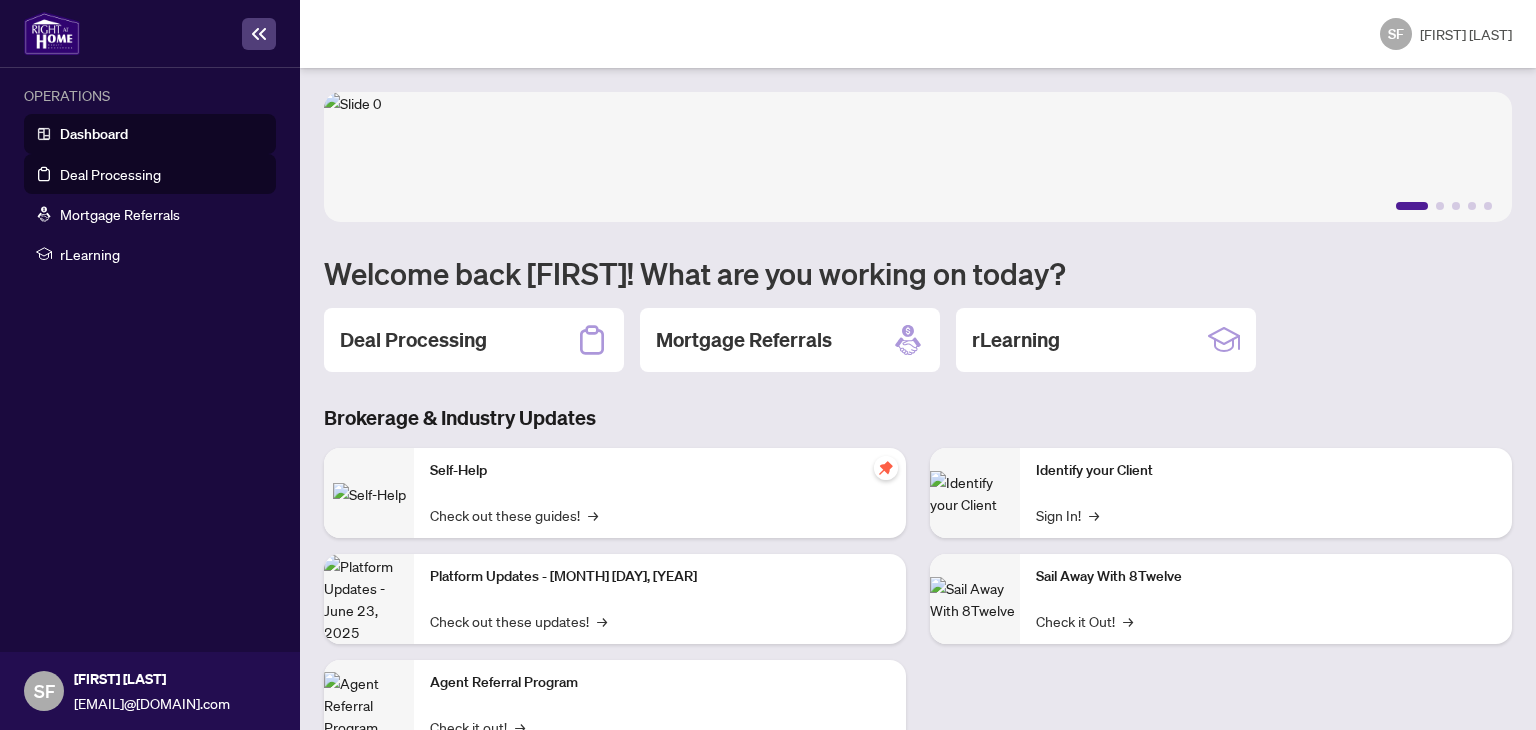 click on "Deal Processing" at bounding box center [110, 174] 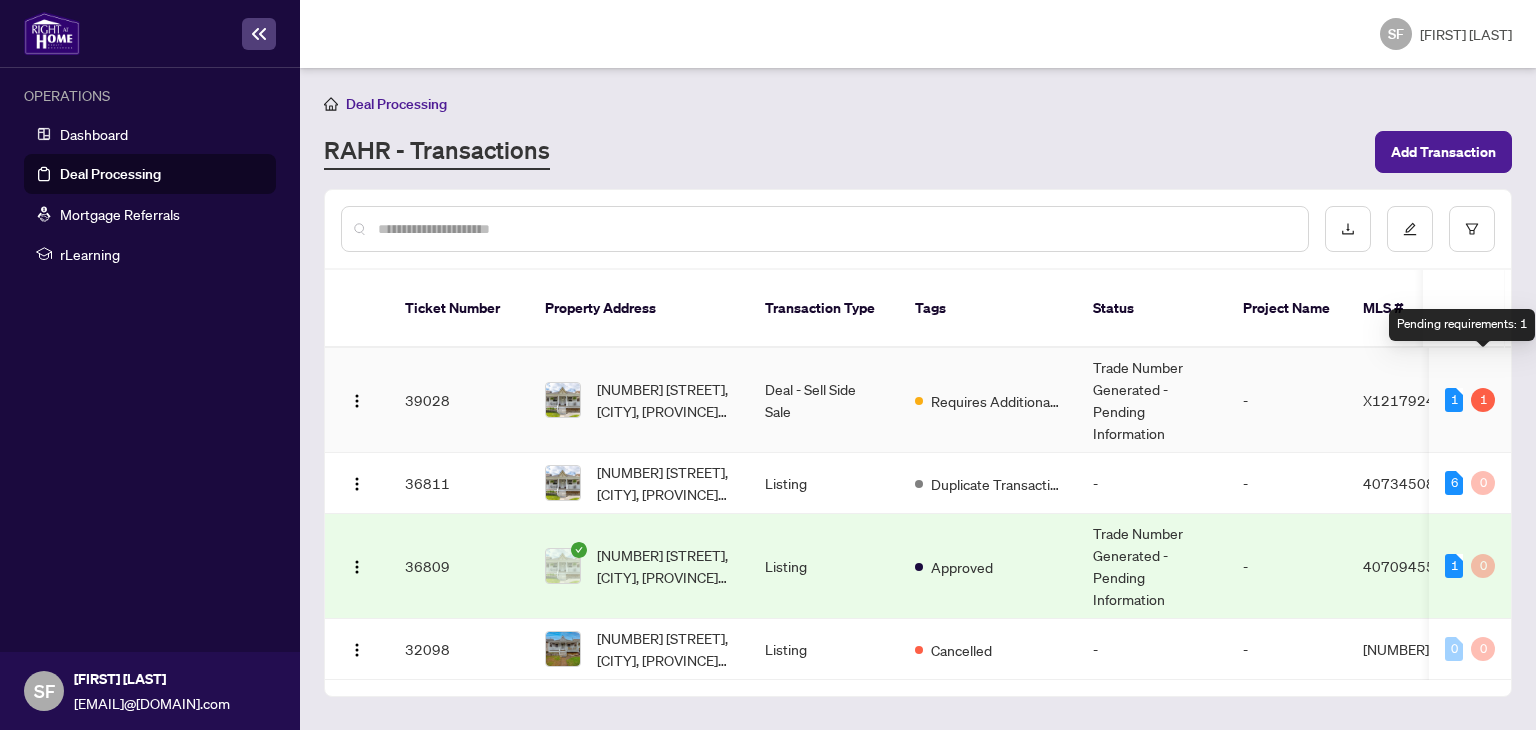 click on "1" at bounding box center (1483, 400) 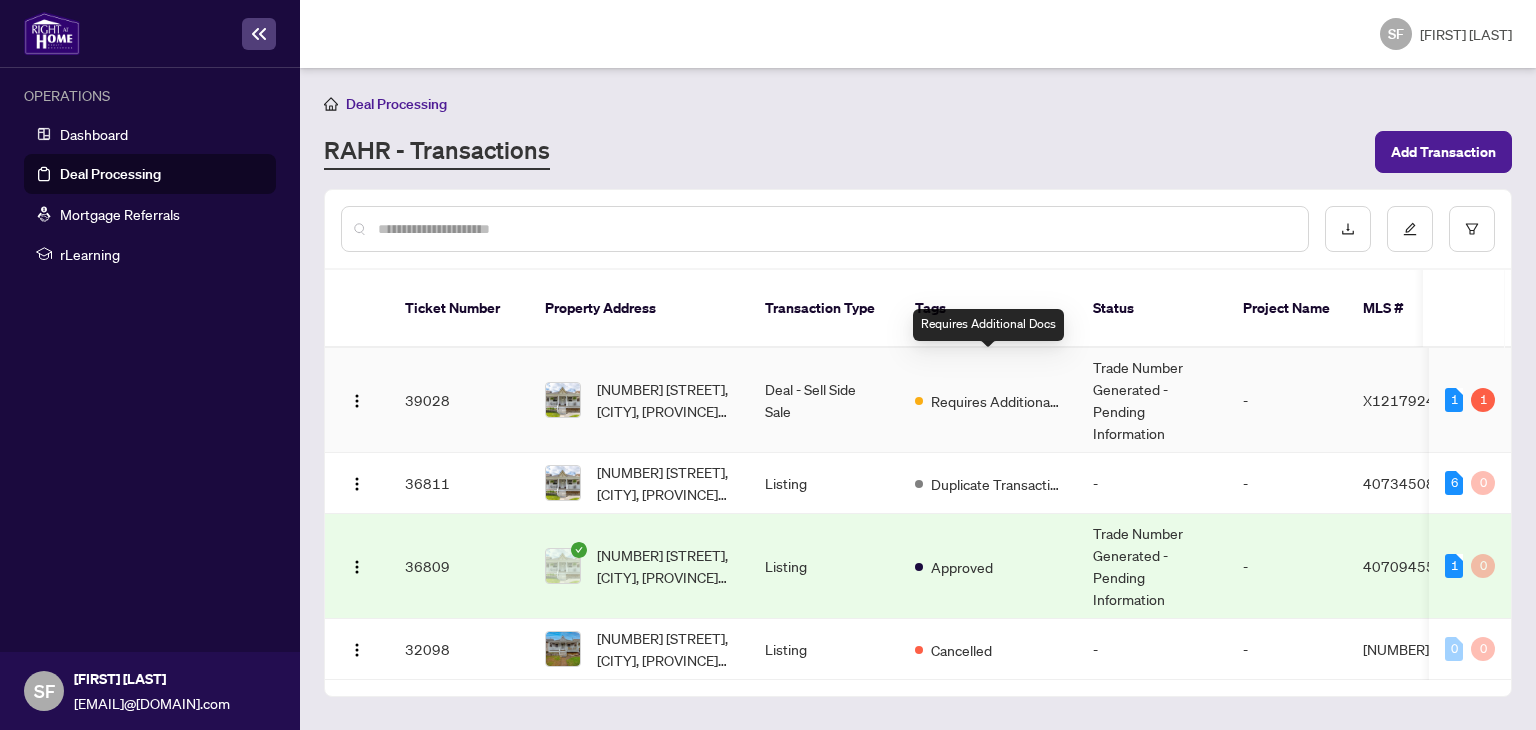 click on "Requires Additional Docs" at bounding box center [996, 401] 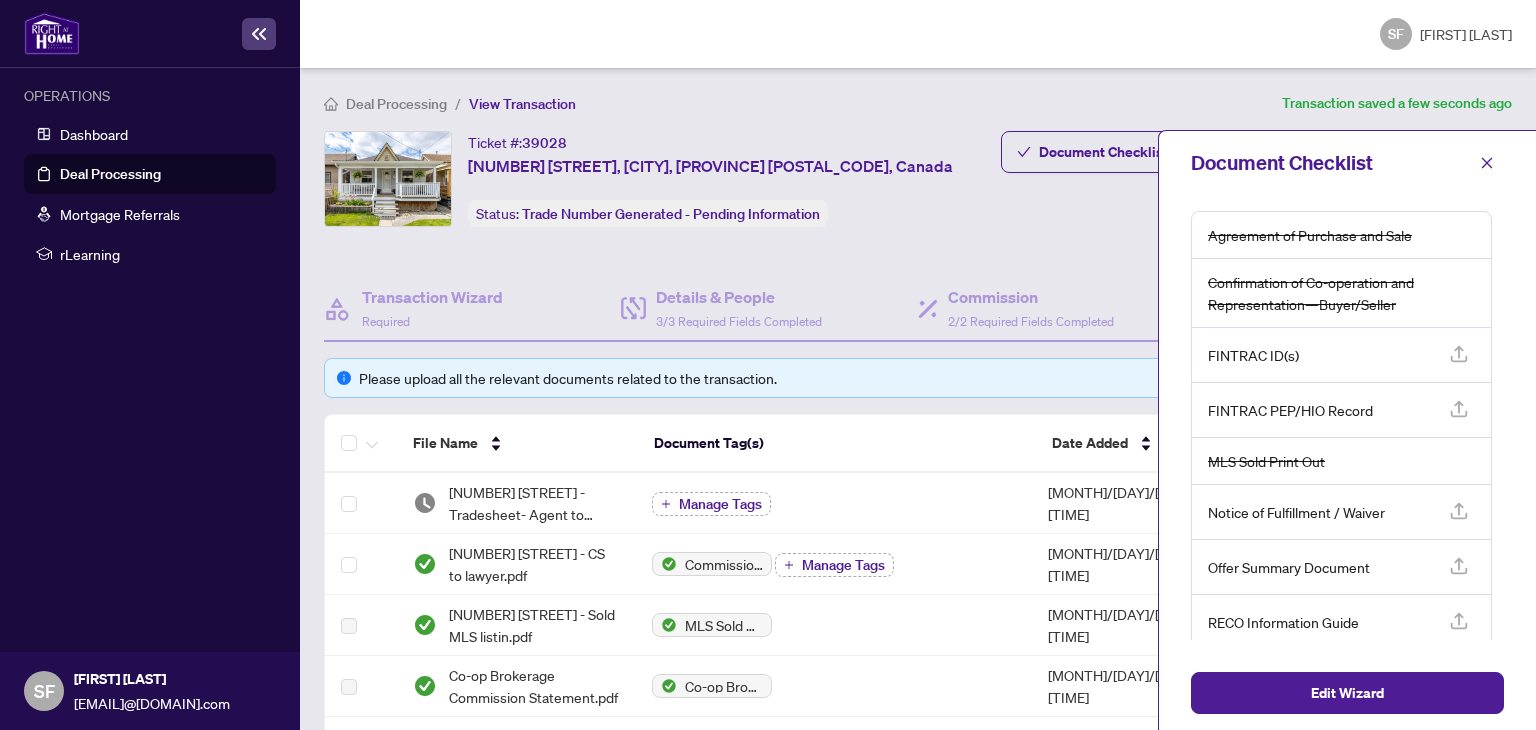 scroll, scrollTop: 57, scrollLeft: 0, axis: vertical 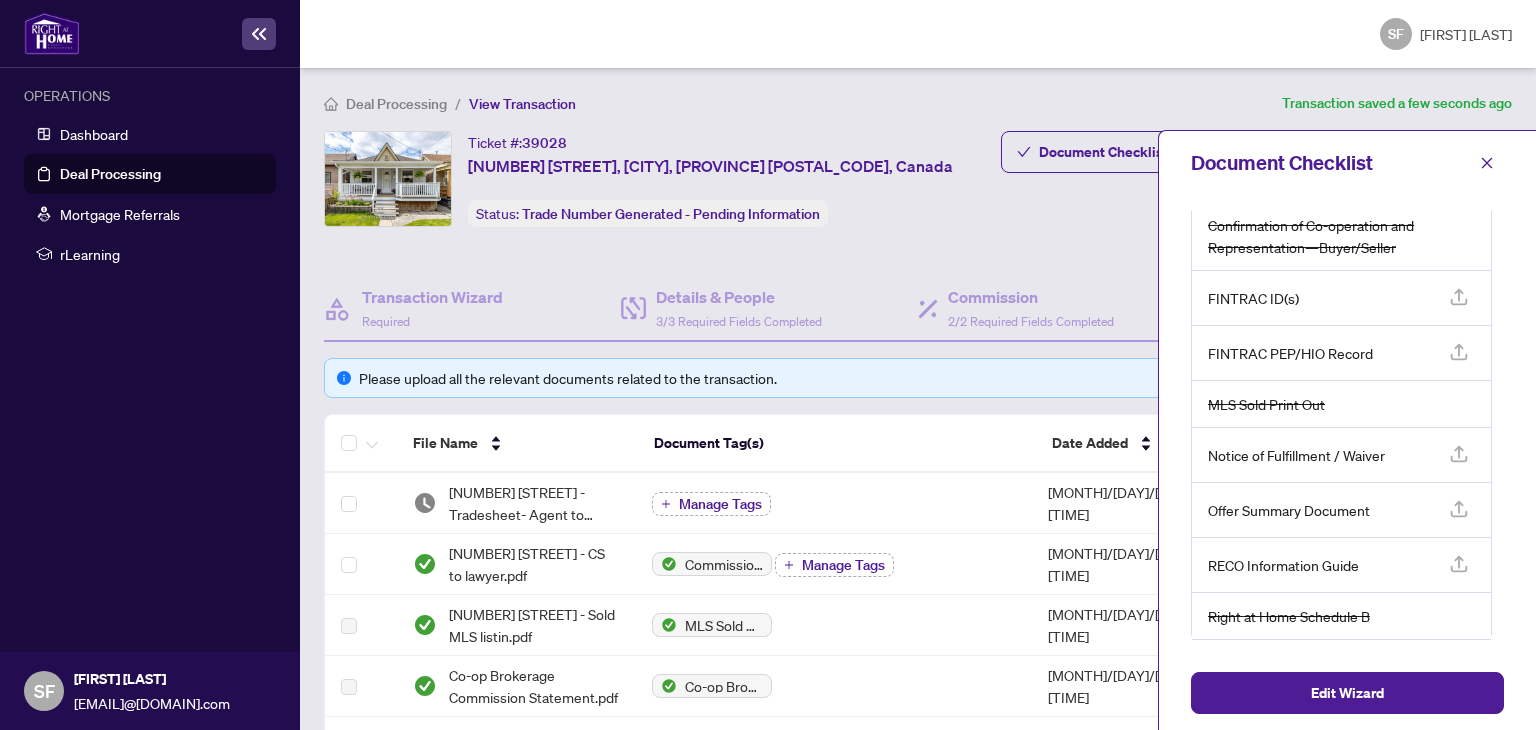 click on "Please upload all the relevant documents related to the transaction. File Name Document Tag(s) Date Added Uploaded By             [NUMBER] [STREET] - Tradesheet- Agent to review.pdf Manage Tags [DATE], [TIME] [FIRST] [LAST] [NUMBER] [STREET] - CS to lawyer.pdf Commission Statement Sent to Listing Brokerage Manage Tags [DATE], [TIME] [FIRST] [LAST] [NUMBER] [STREET] - Sold MLS listin.pdf MLS Sold Print Out [DATE], [TIME] [FIRST] [LAST] Co-op Brokerage Commission Statement.pdf Co-op Brokerage Commission Statement [DATE], [TIME] [FIRST] [LAST] Notice of Fulfillment of Conditions.pdf 124 Notice of Fulfillment of Condition(s) - Agreement of Purchase and Sale Manage Tags [DATE], [TIME] [FIRST] [LAST] Deposit - [NUMBER] [STREET].jpeg Deposit Cheque Deposit Slip - Bank Manage Tags [DATE], [TIME] [FIRST] [LAST] RAH deposit receipt.pdf Right at Home Deposit Receipt Manage Tags [DATE], [TIME] [FIRST] [LAST] Confirmation of Co-operation and Representation.pdf Manage Tags [FIRST] [LAST] 25" at bounding box center (918, 956) 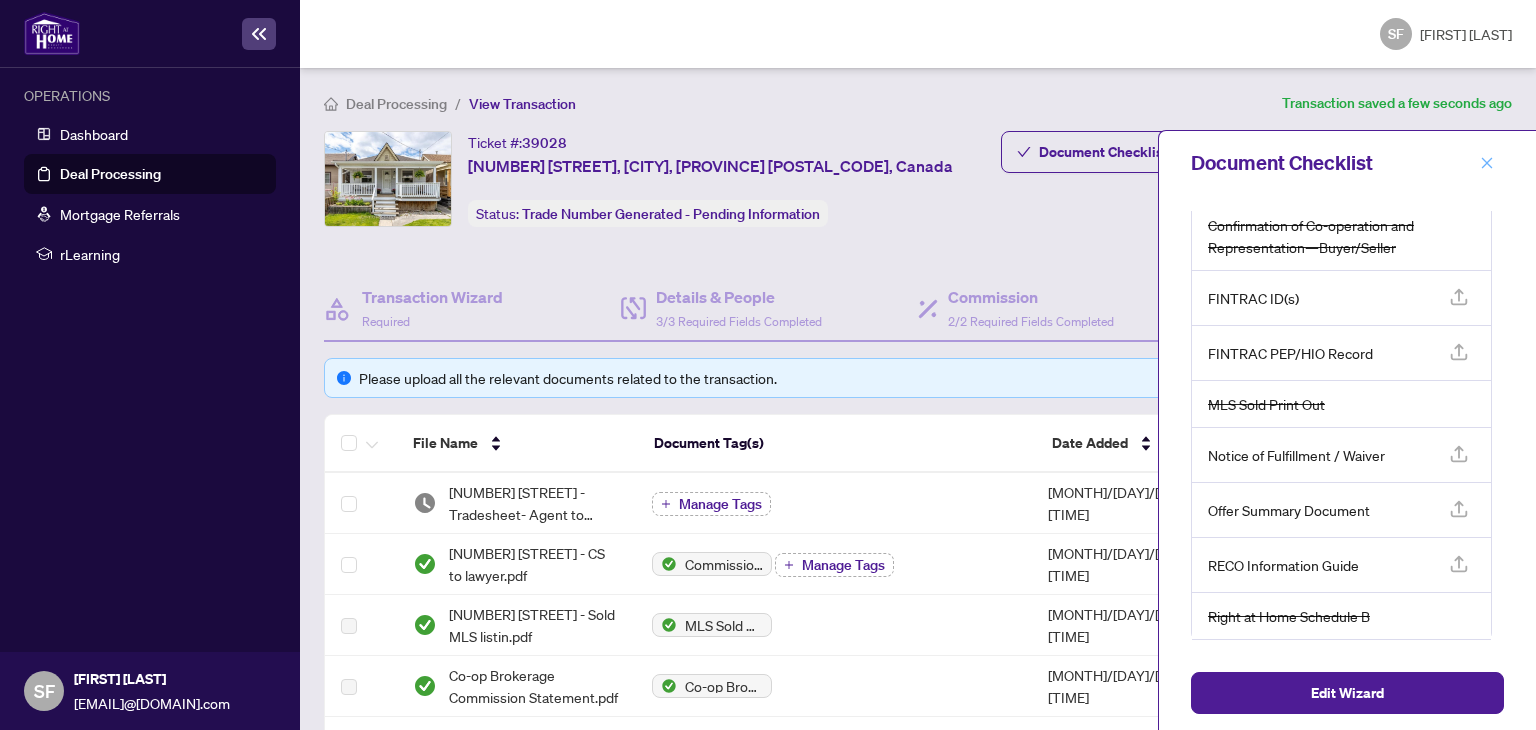 click at bounding box center [1487, 163] 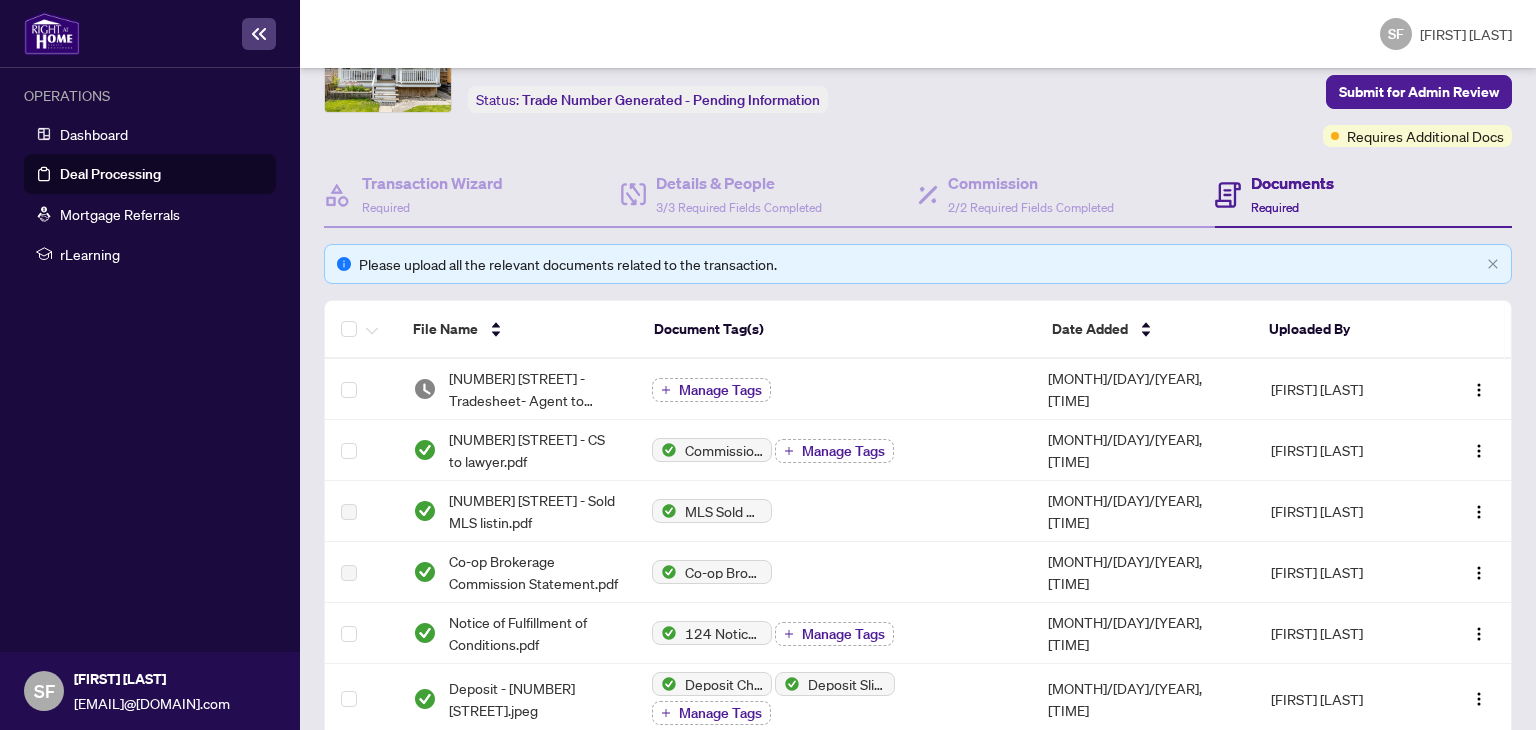 scroll, scrollTop: 40, scrollLeft: 0, axis: vertical 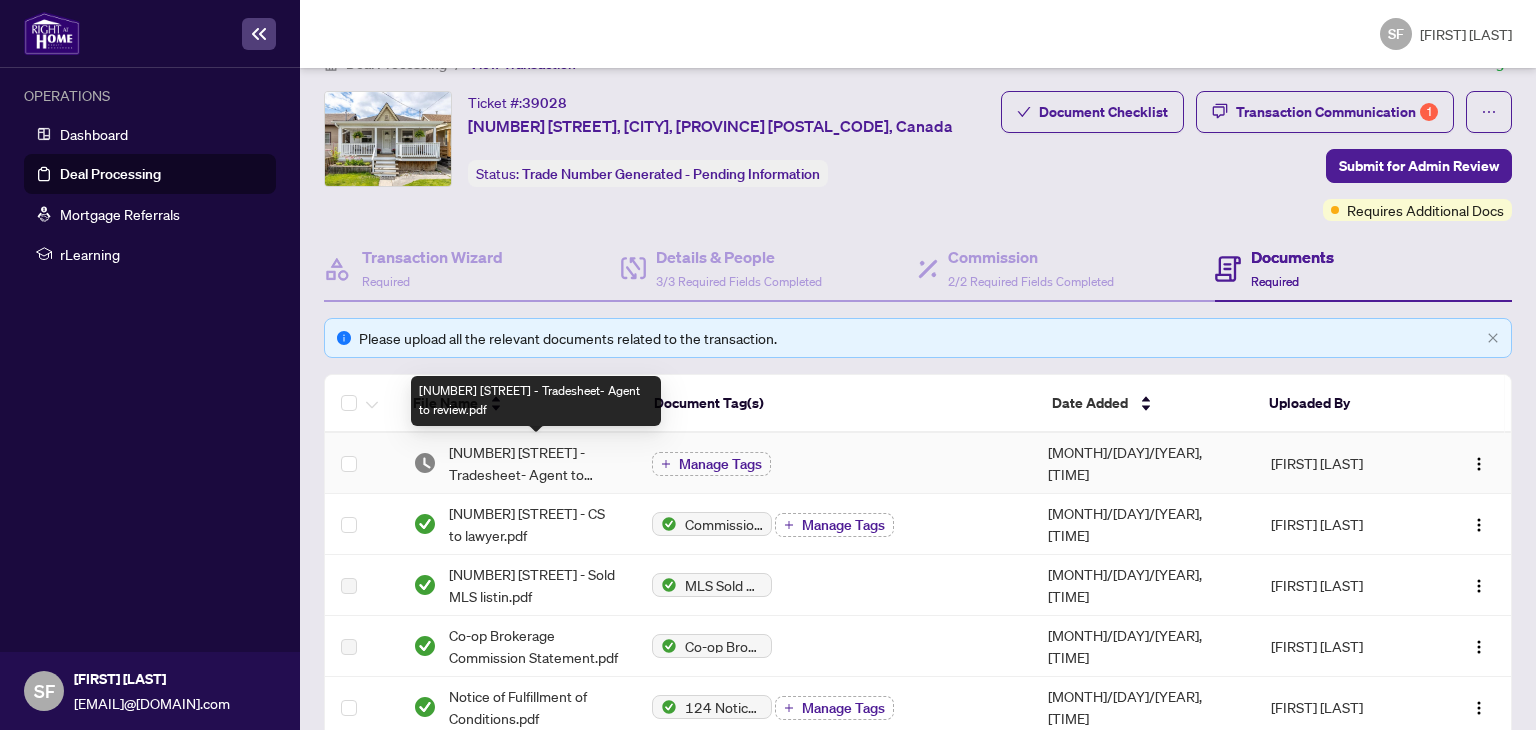 click on "[NUMBER] [STREET] - Tradesheet- Agent to review.pdf" at bounding box center [535, 463] 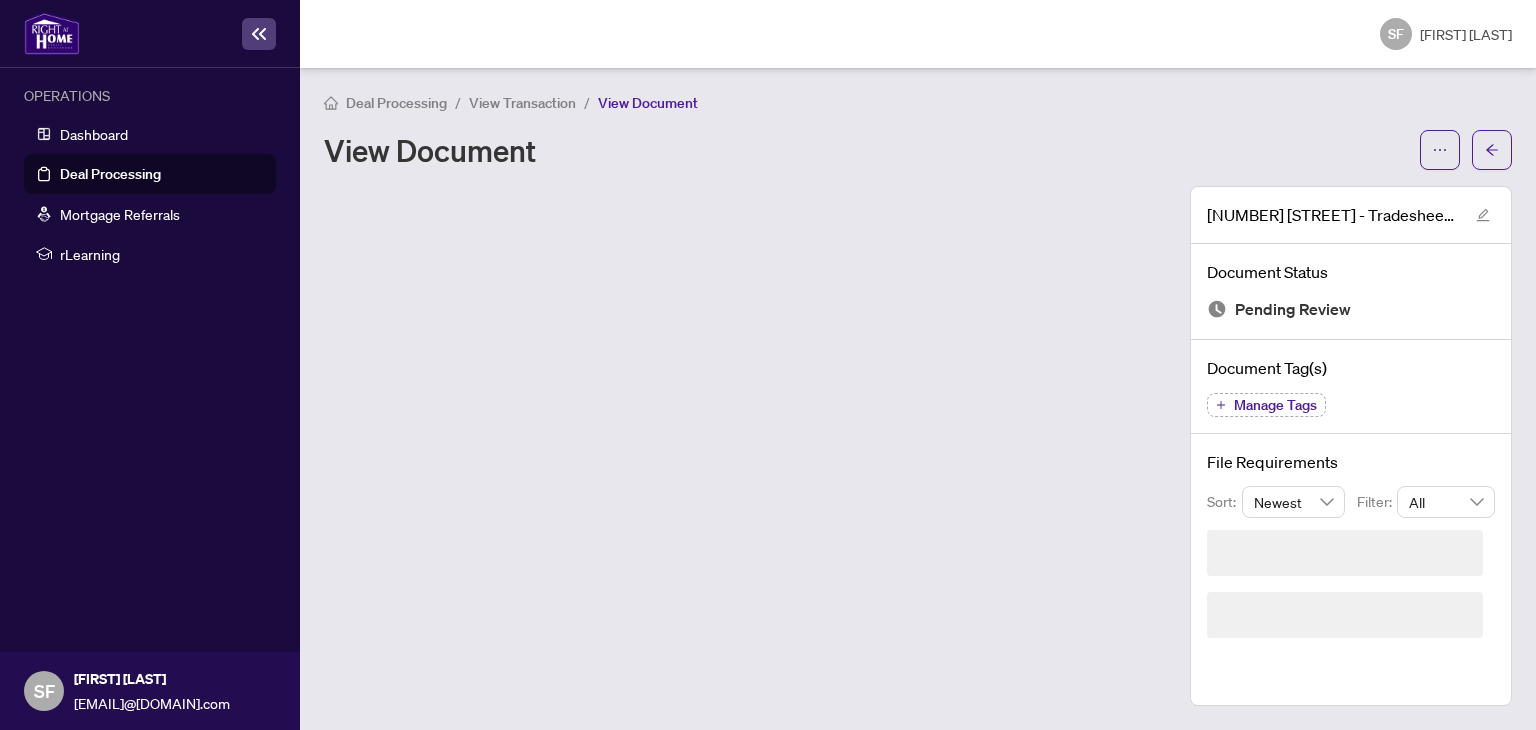 scroll, scrollTop: 0, scrollLeft: 0, axis: both 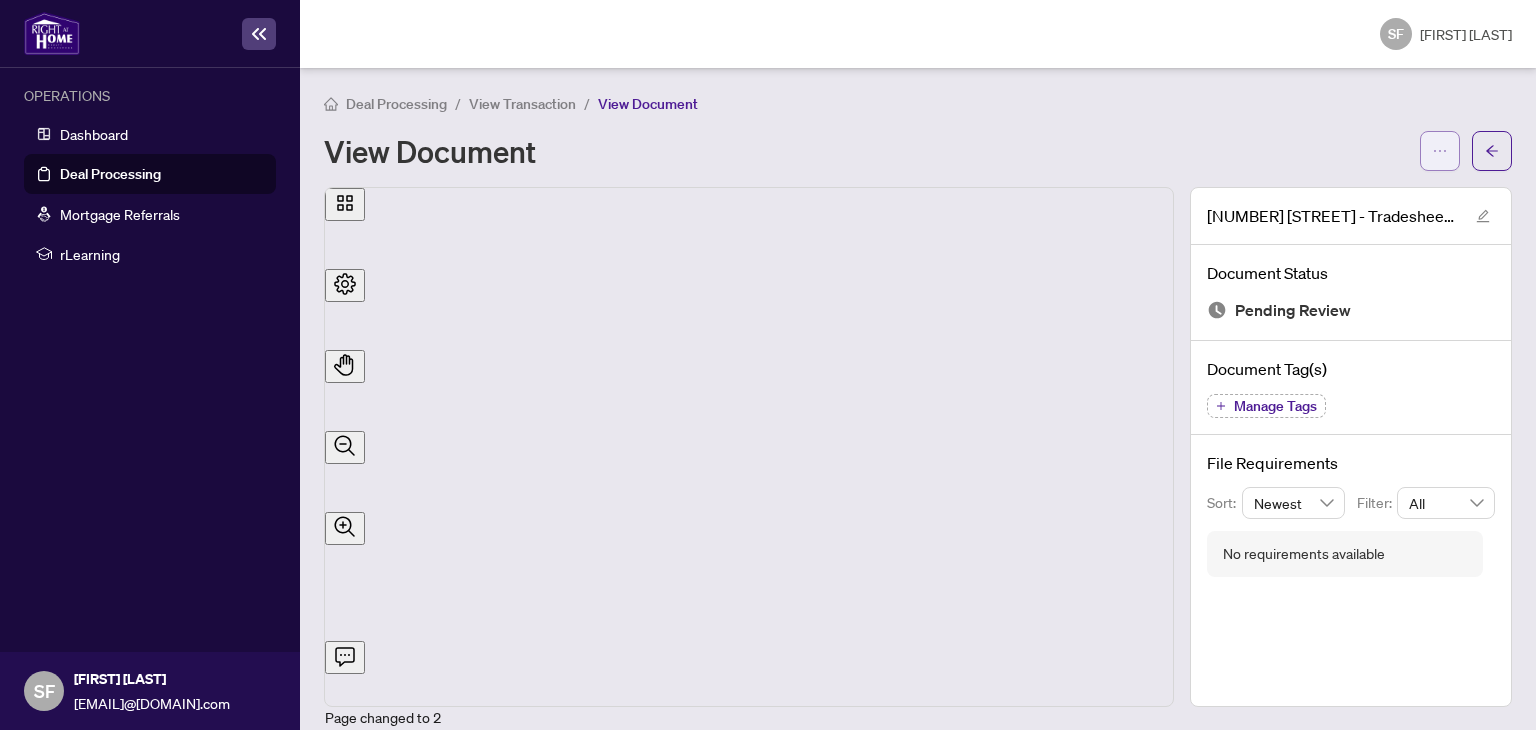 click at bounding box center (1440, 151) 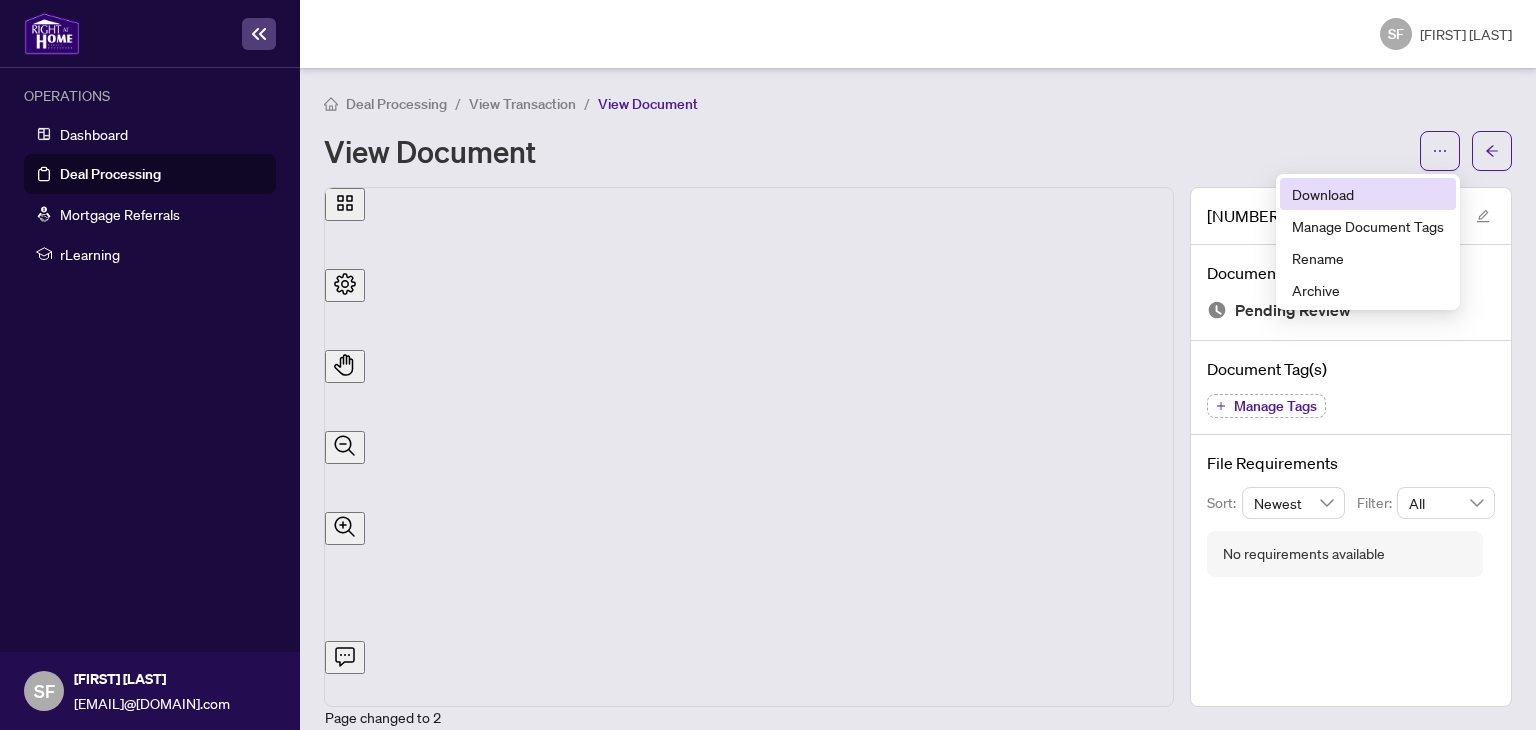 click on "Download" at bounding box center (1368, 194) 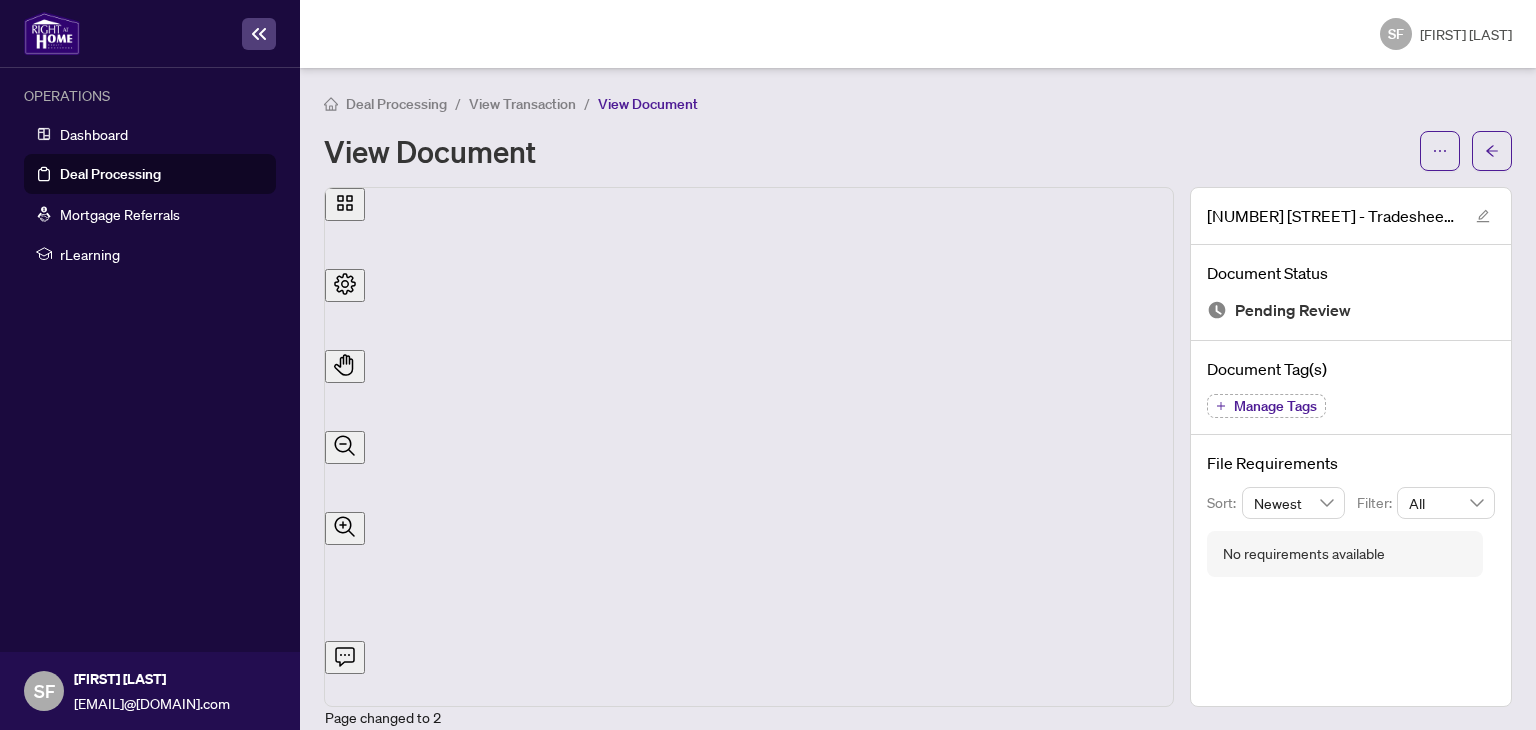 click on "View Transaction" at bounding box center (522, 104) 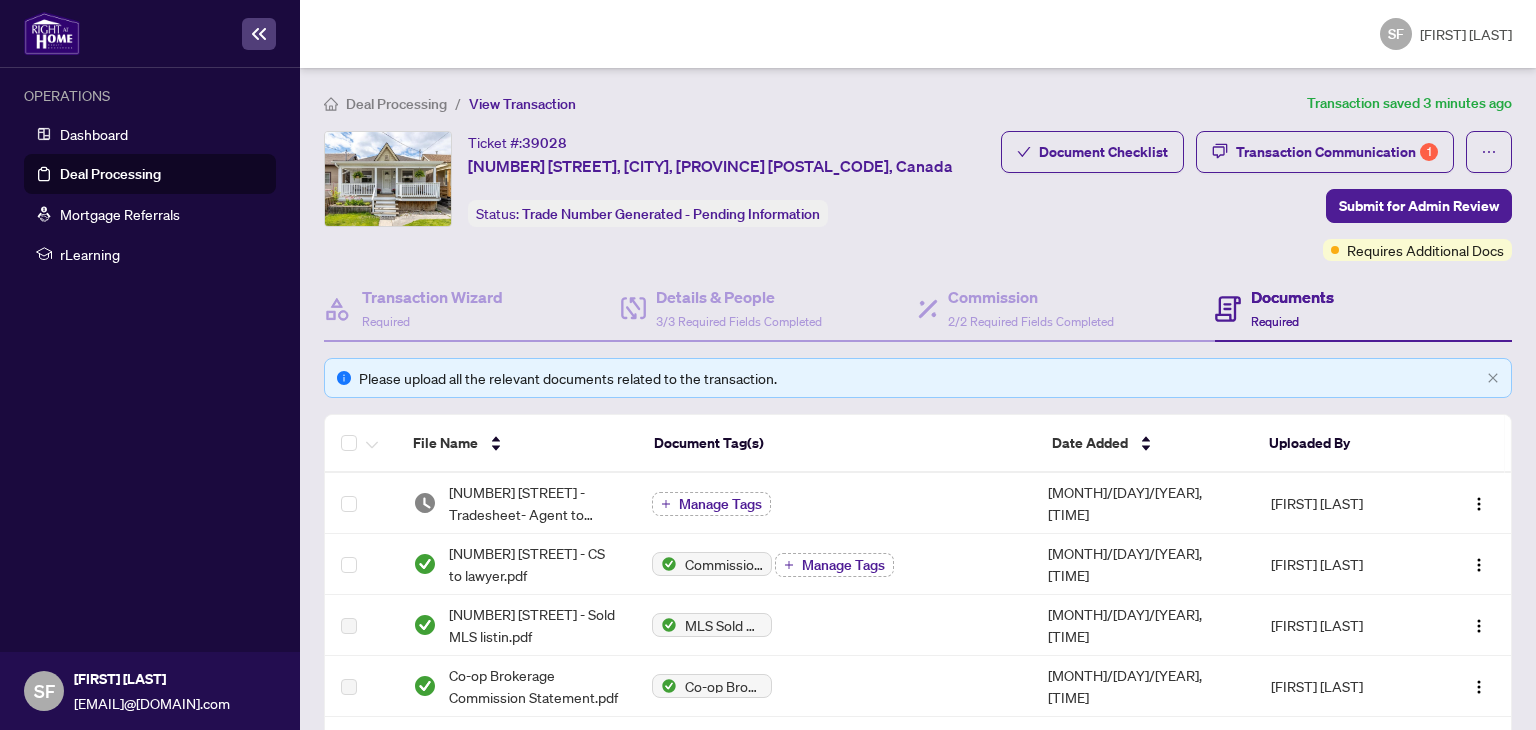 click on "Deal Processing" at bounding box center (396, 104) 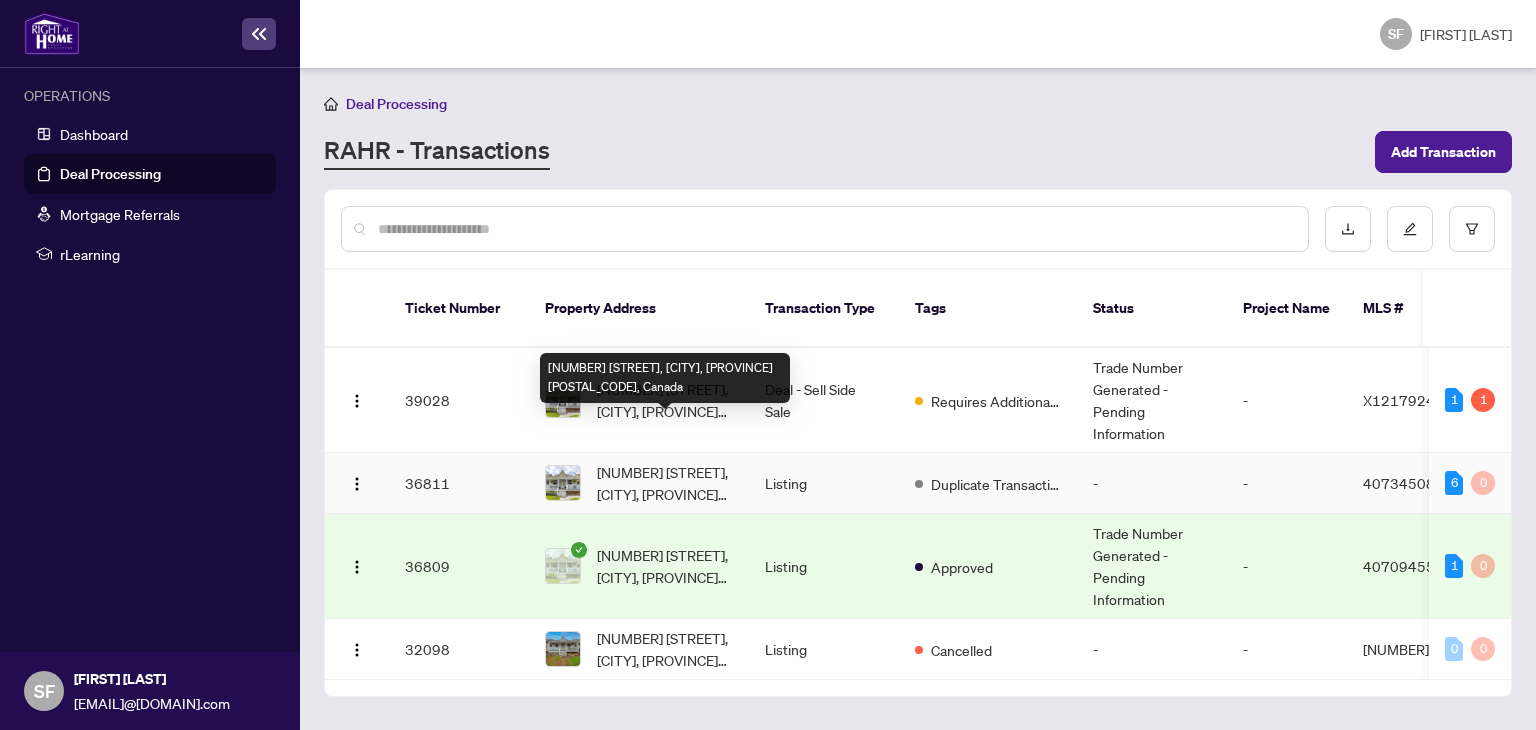 click on "[NUMBER] [STREET], [CITY], [PROVINCE] [POSTAL_CODE], Canada" at bounding box center [665, 483] 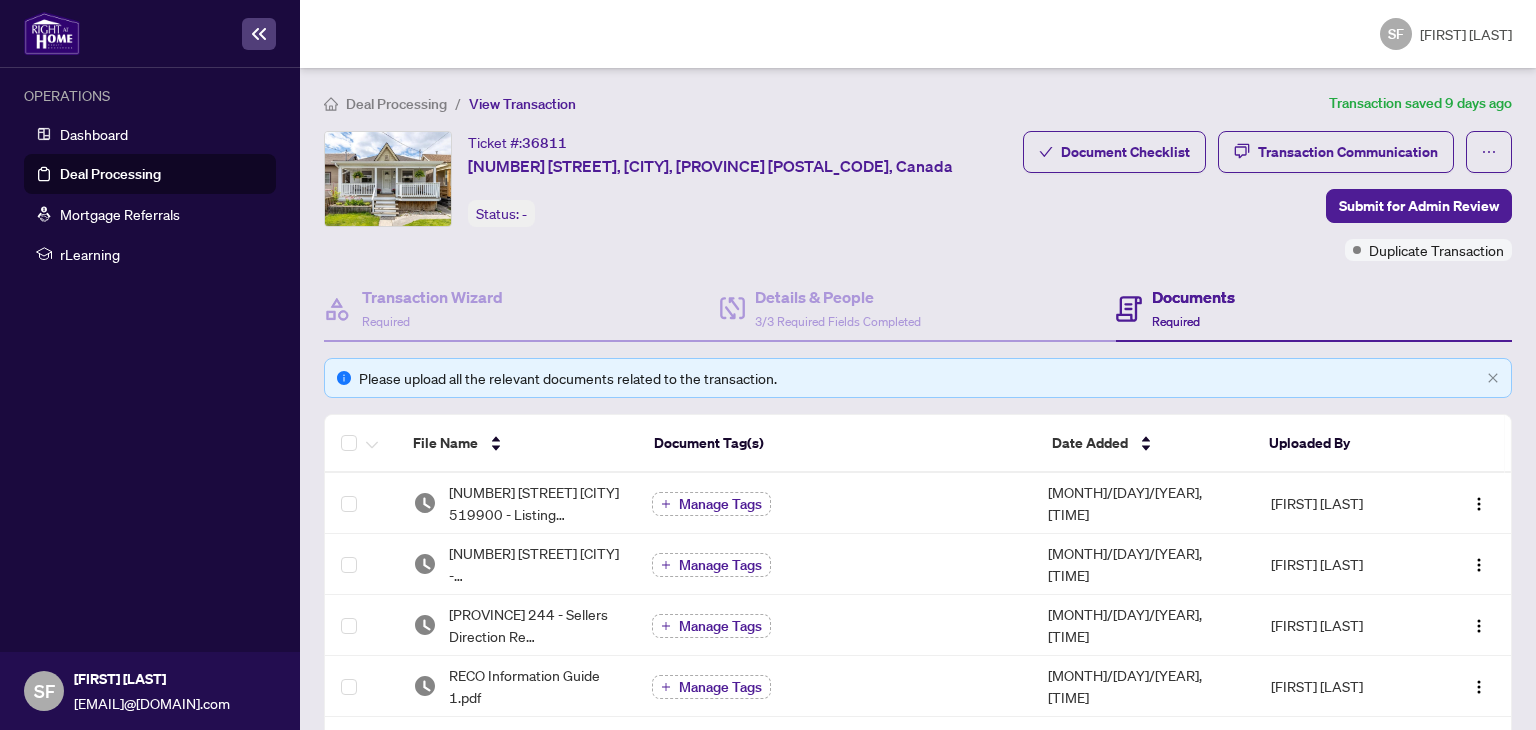 click on "Ticket #: 36811 [NUMBER] [STREET], [CITY], [PROVINCE] [POSTAL_CODE], Canada Status: -" at bounding box center [710, 179] 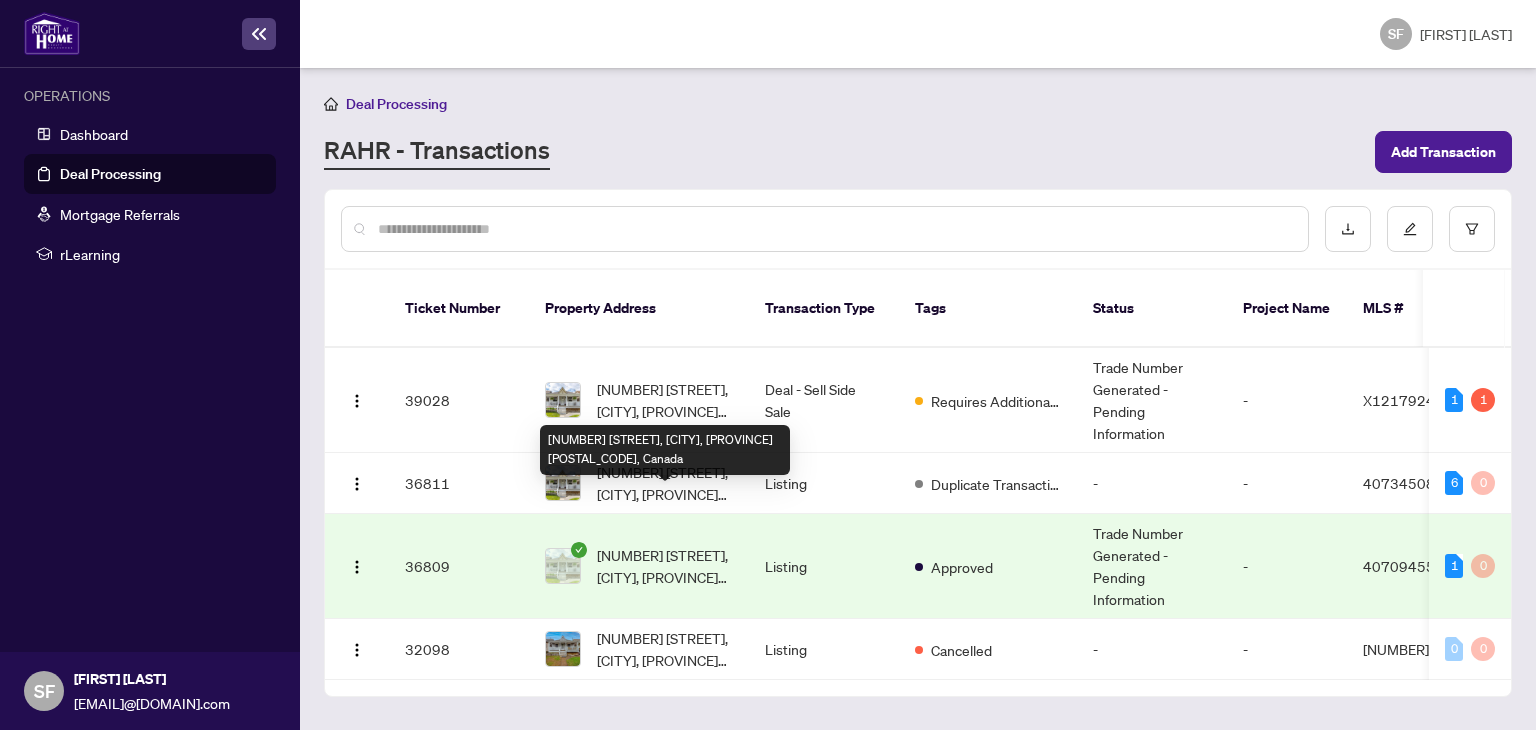 click on "[NUMBER] [STREET], [CITY], [PROVINCE] [POSTAL_CODE], Canada" at bounding box center (665, 566) 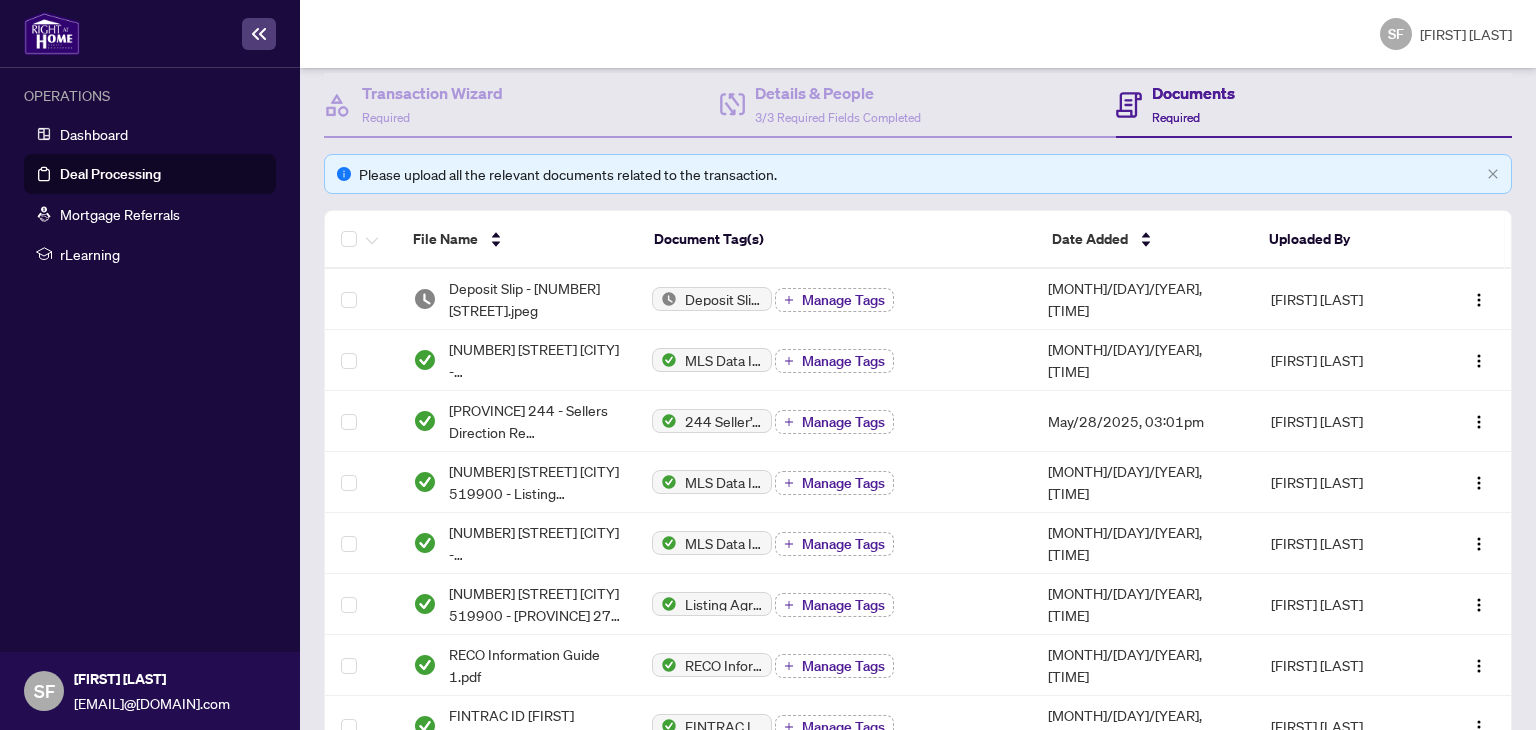 scroll, scrollTop: 0, scrollLeft: 0, axis: both 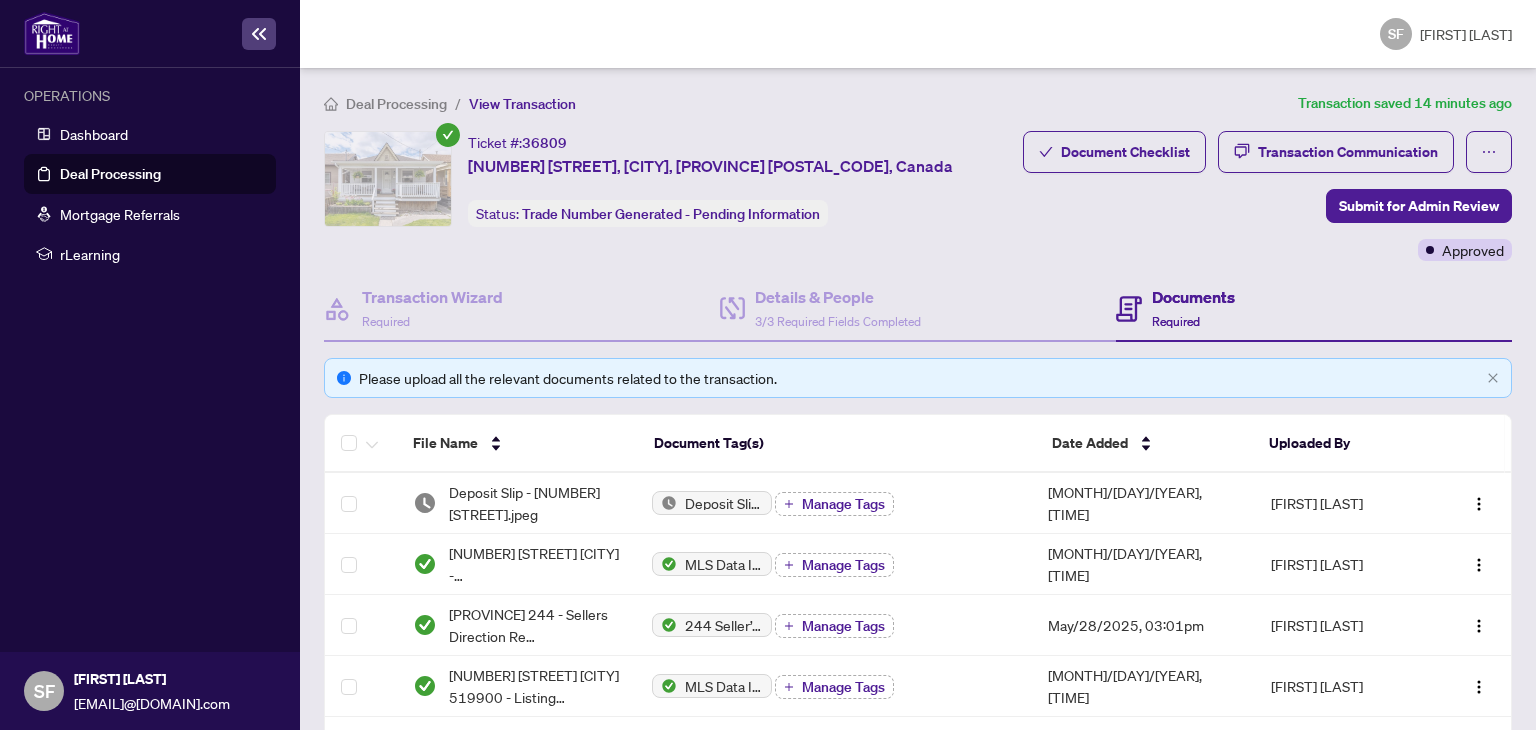 click on "Deal Processing" at bounding box center [396, 104] 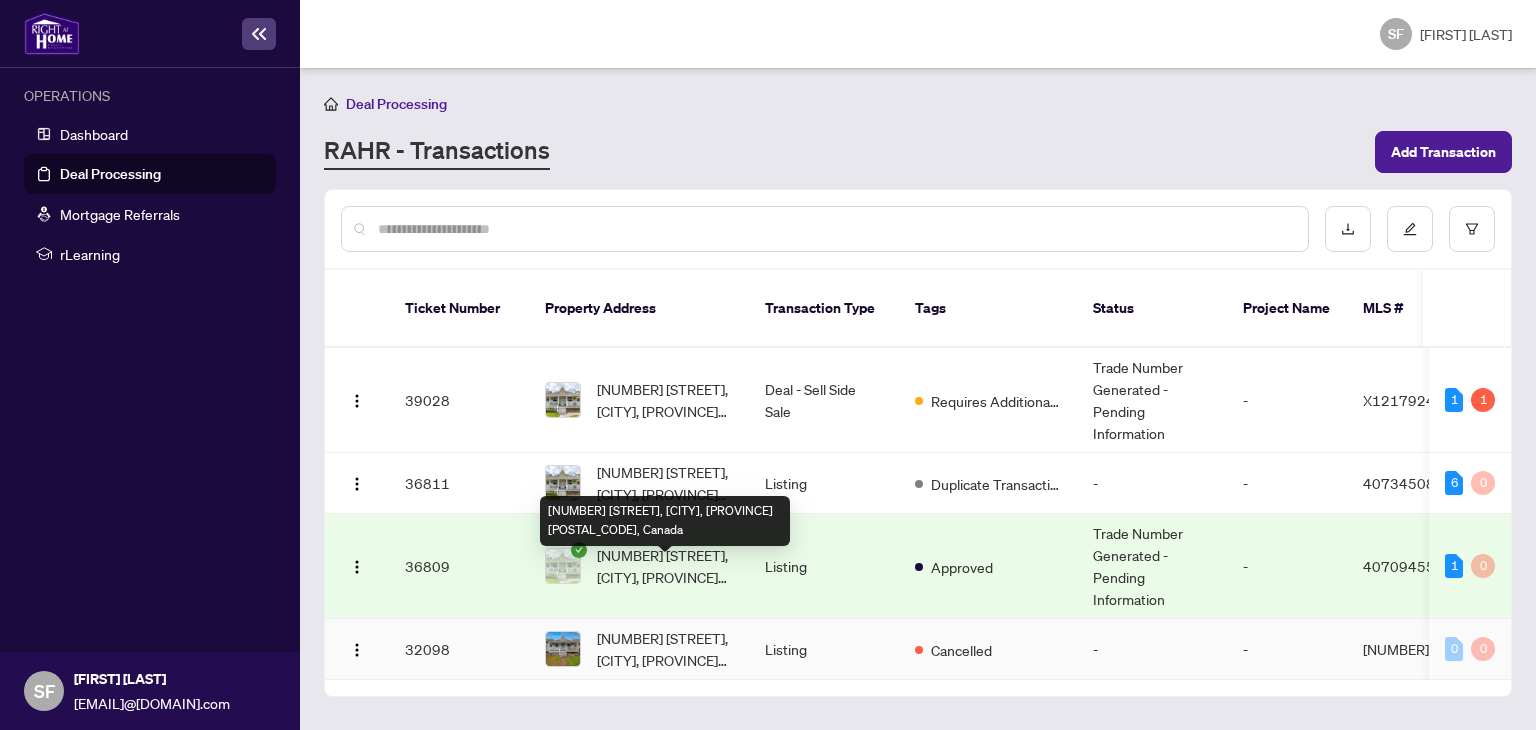 click on "[NUMBER] [STREET], [CITY], [PROVINCE] [POSTAL_CODE], Canada" at bounding box center (665, 649) 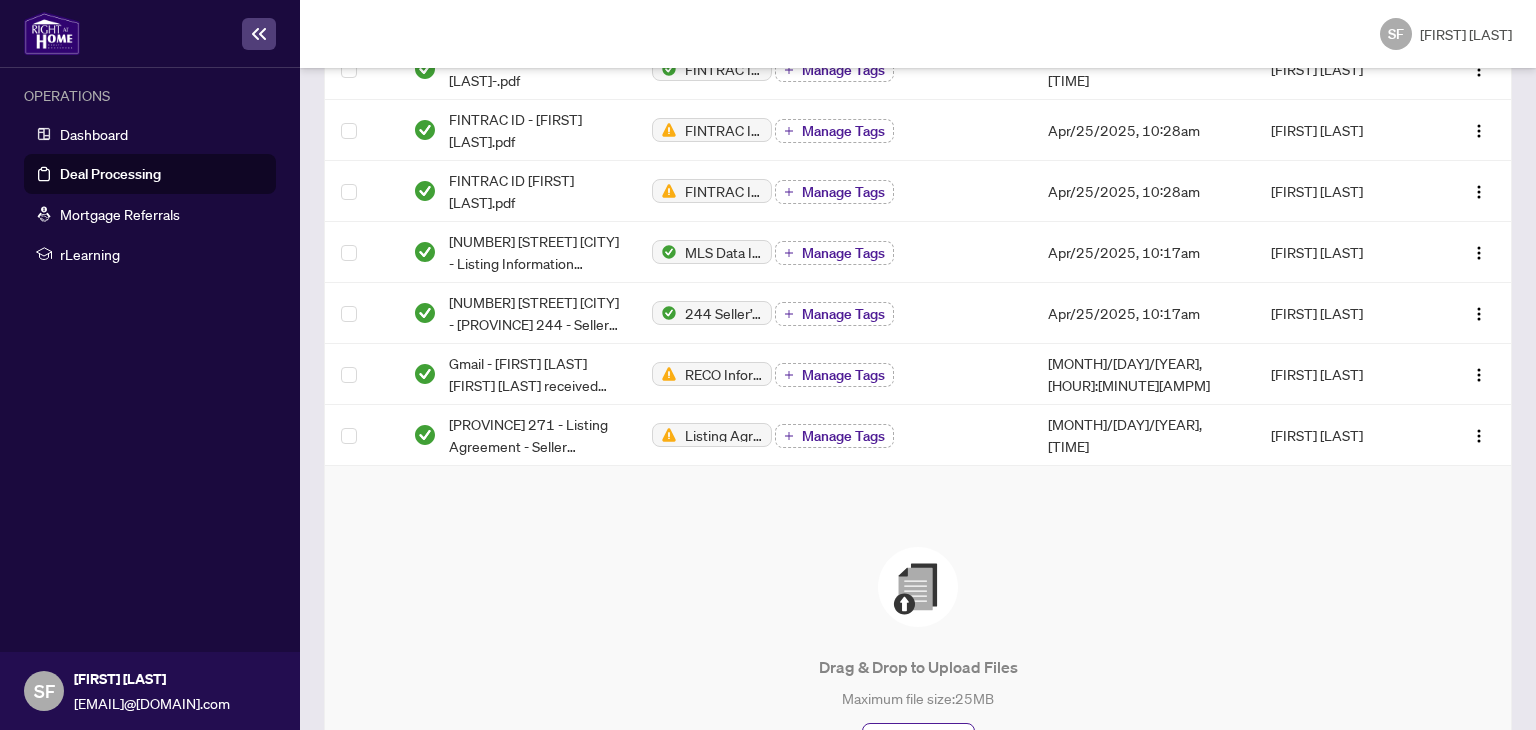 scroll, scrollTop: 0, scrollLeft: 0, axis: both 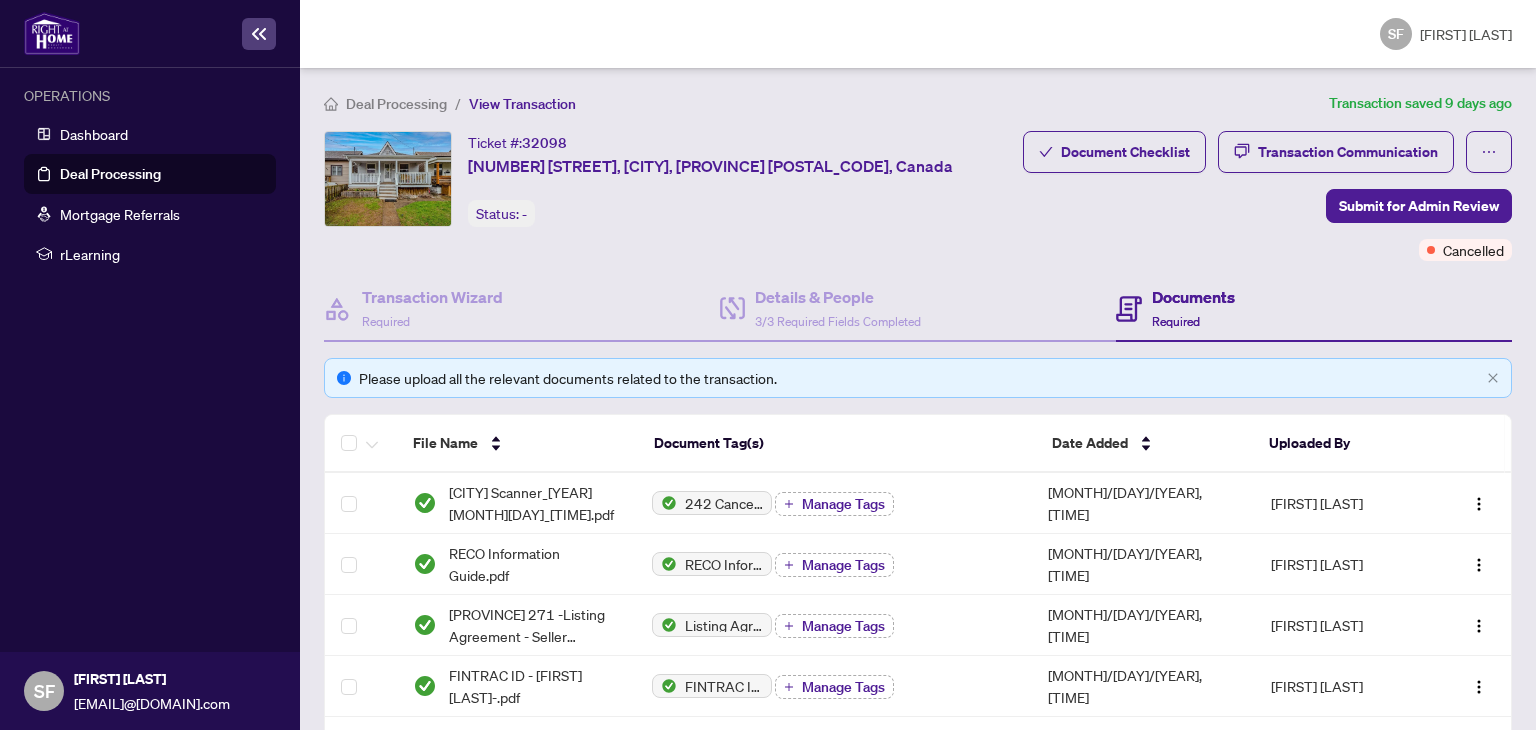 click on "Deal Processing" at bounding box center [396, 104] 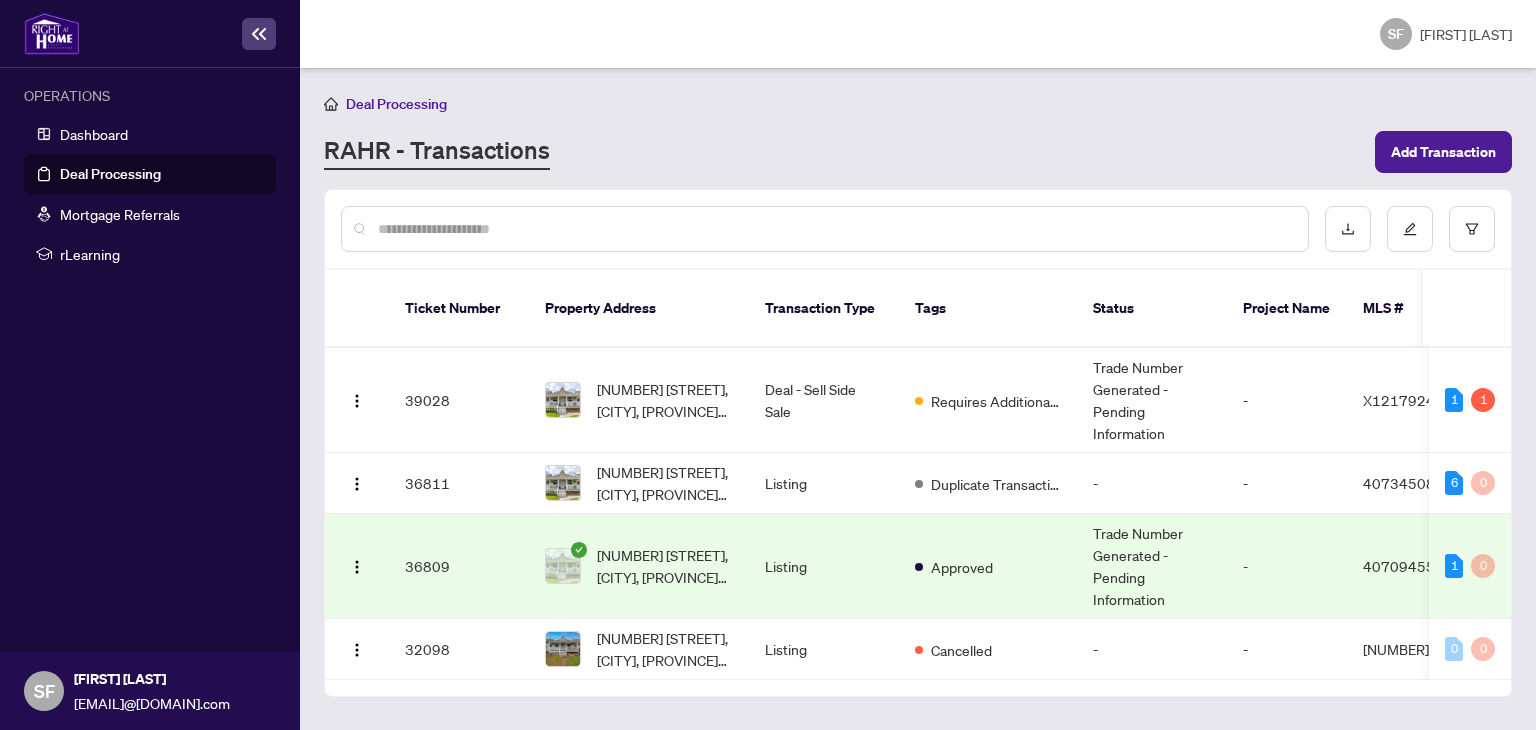 click on "Deal Processing" at bounding box center [396, 104] 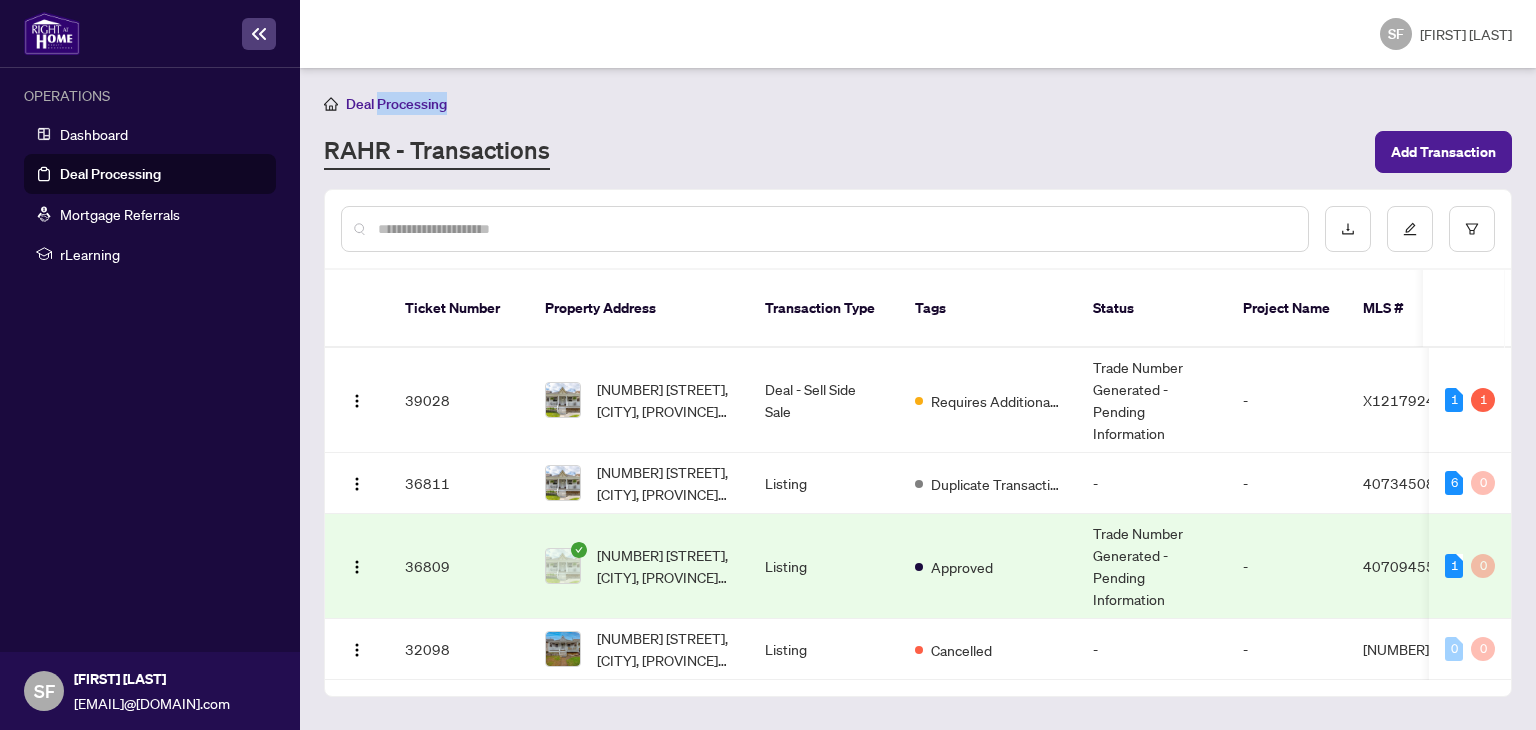 click on "Deal Processing" at bounding box center [396, 104] 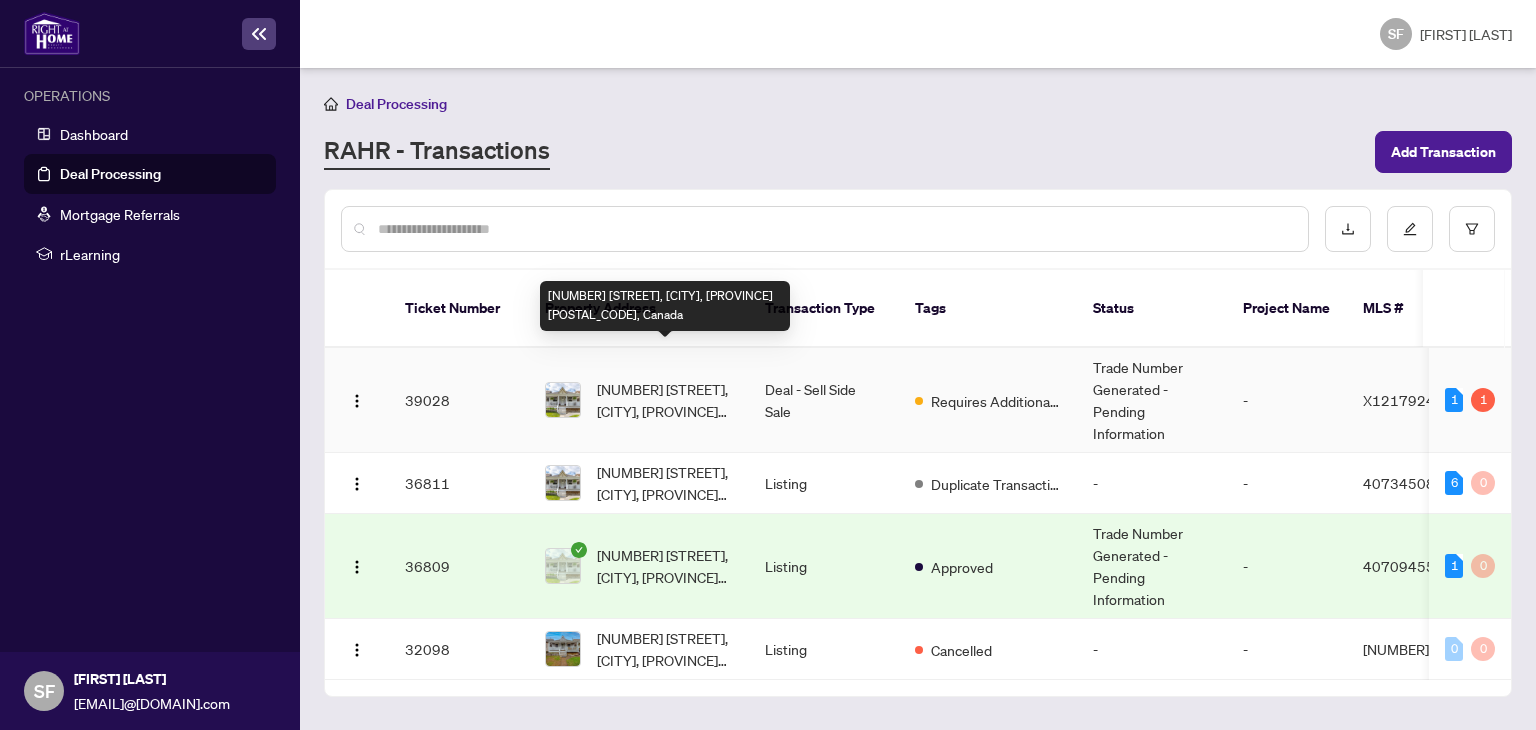 click on "[NUMBER] [STREET], [CITY], [PROVINCE] [POSTAL_CODE], Canada" at bounding box center [665, 400] 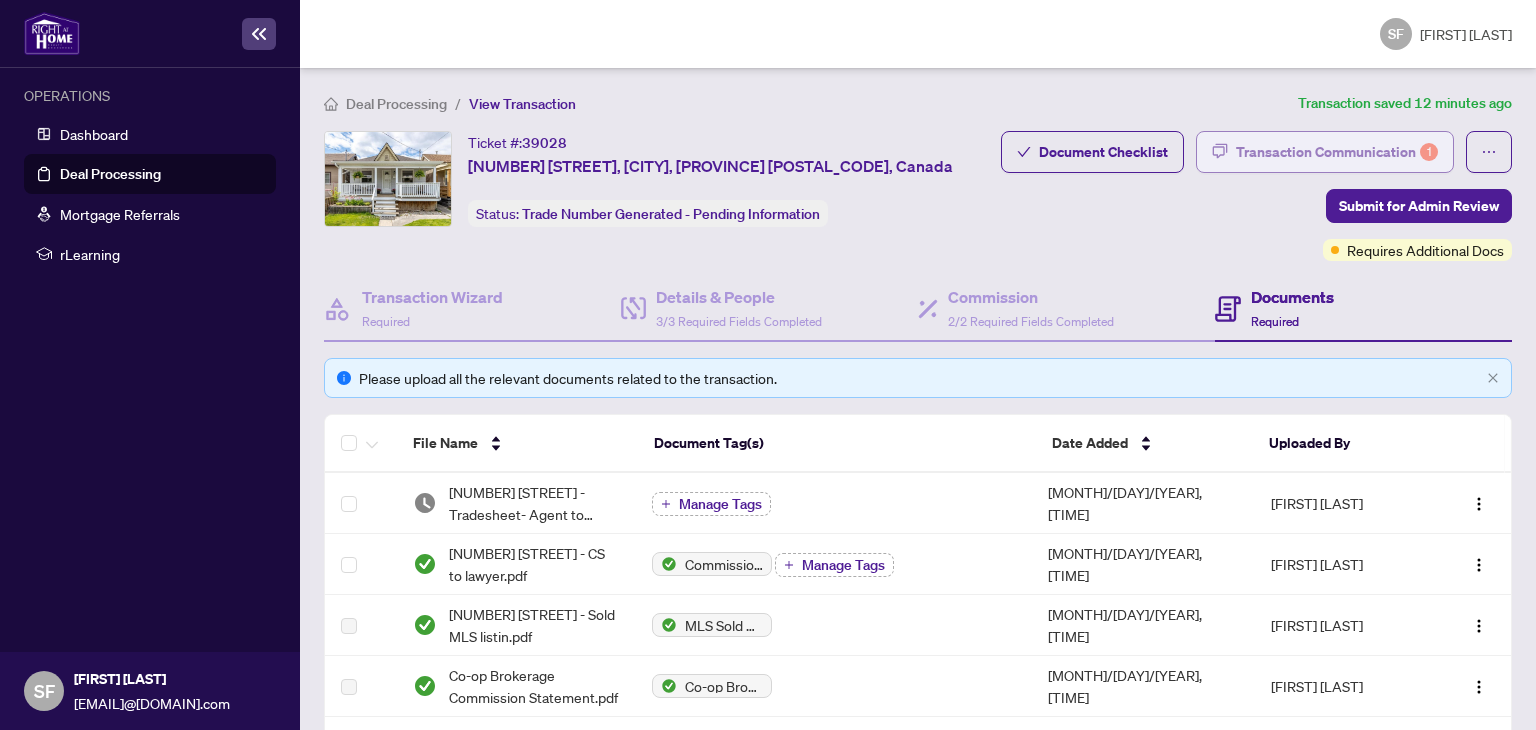 click on "Transaction Communication 1" at bounding box center [1337, 152] 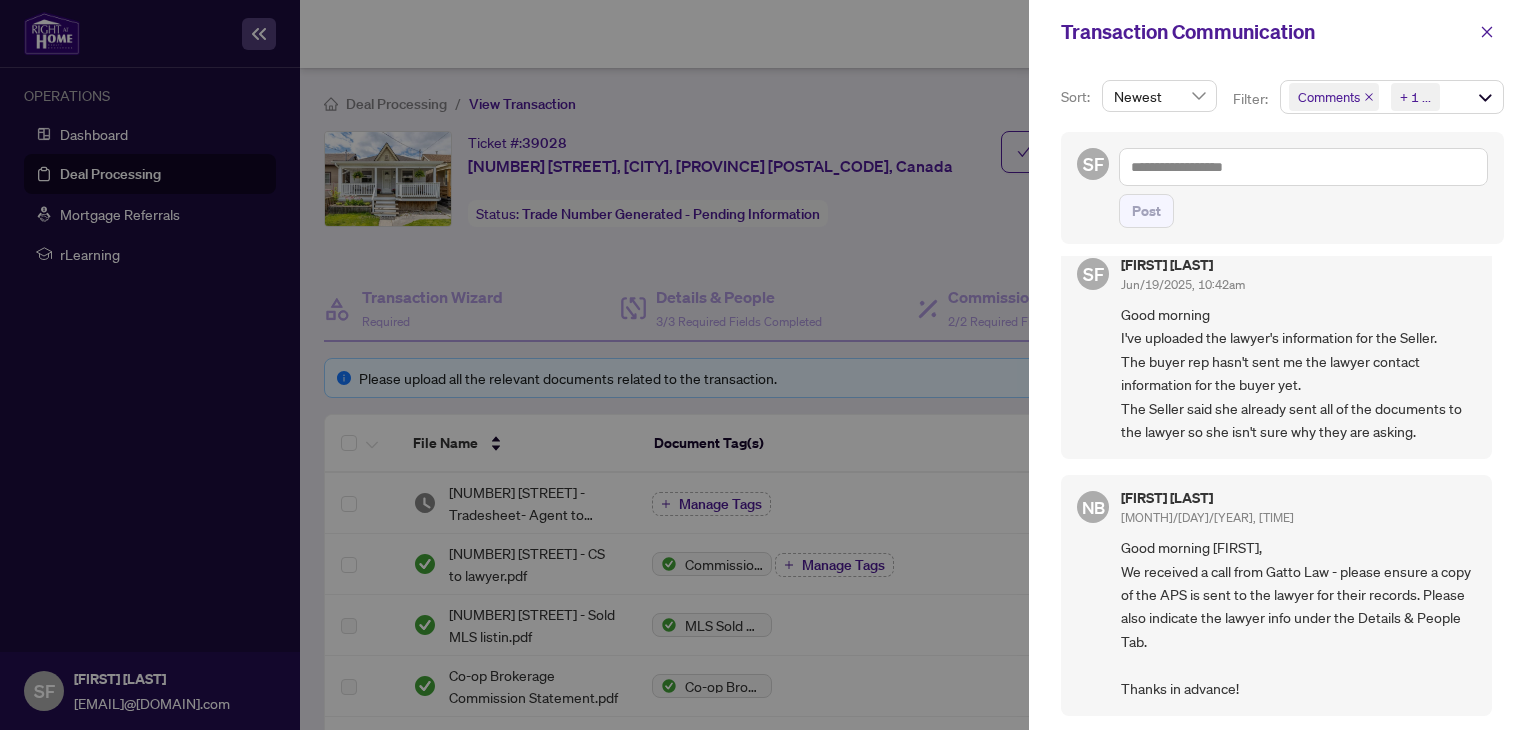 scroll, scrollTop: 0, scrollLeft: 0, axis: both 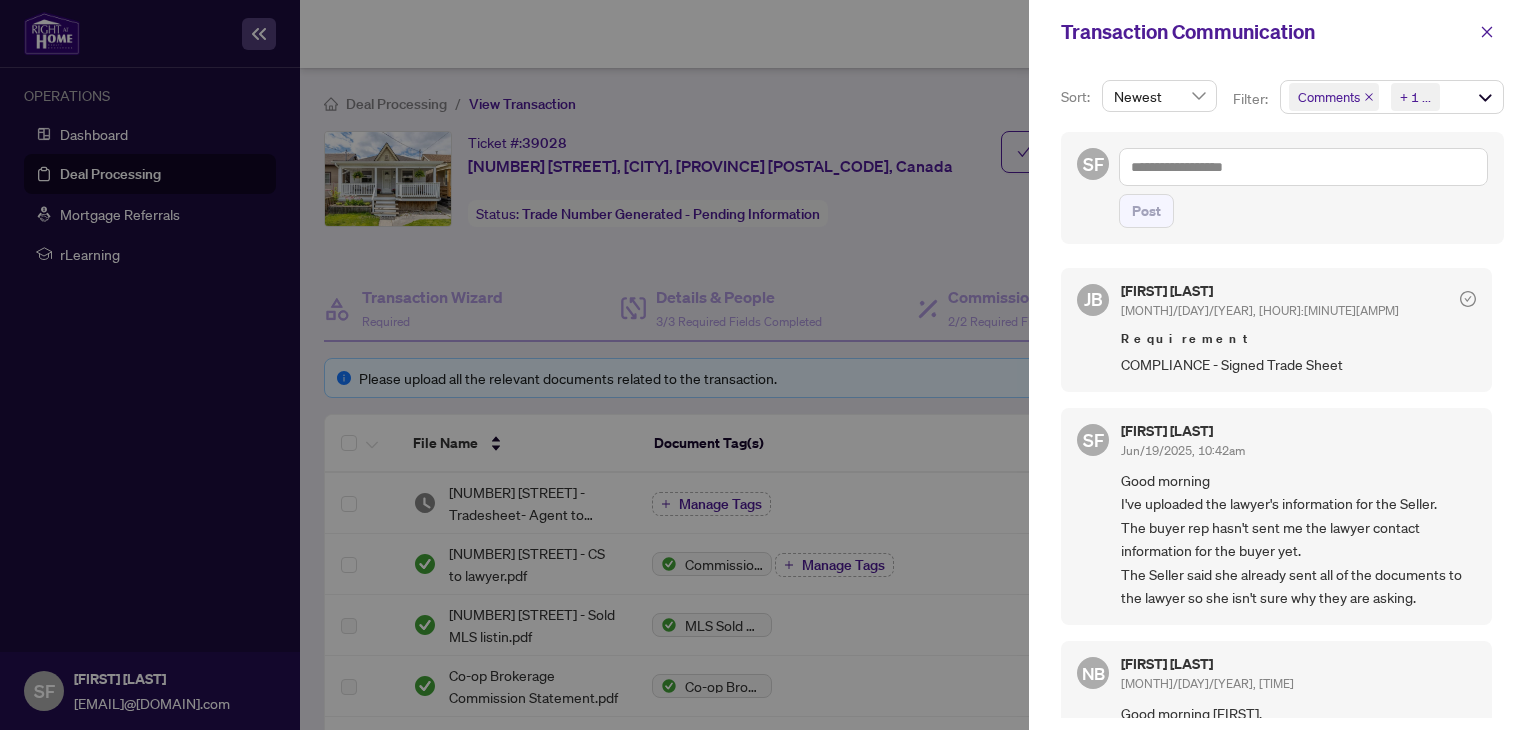 click at bounding box center (768, 365) 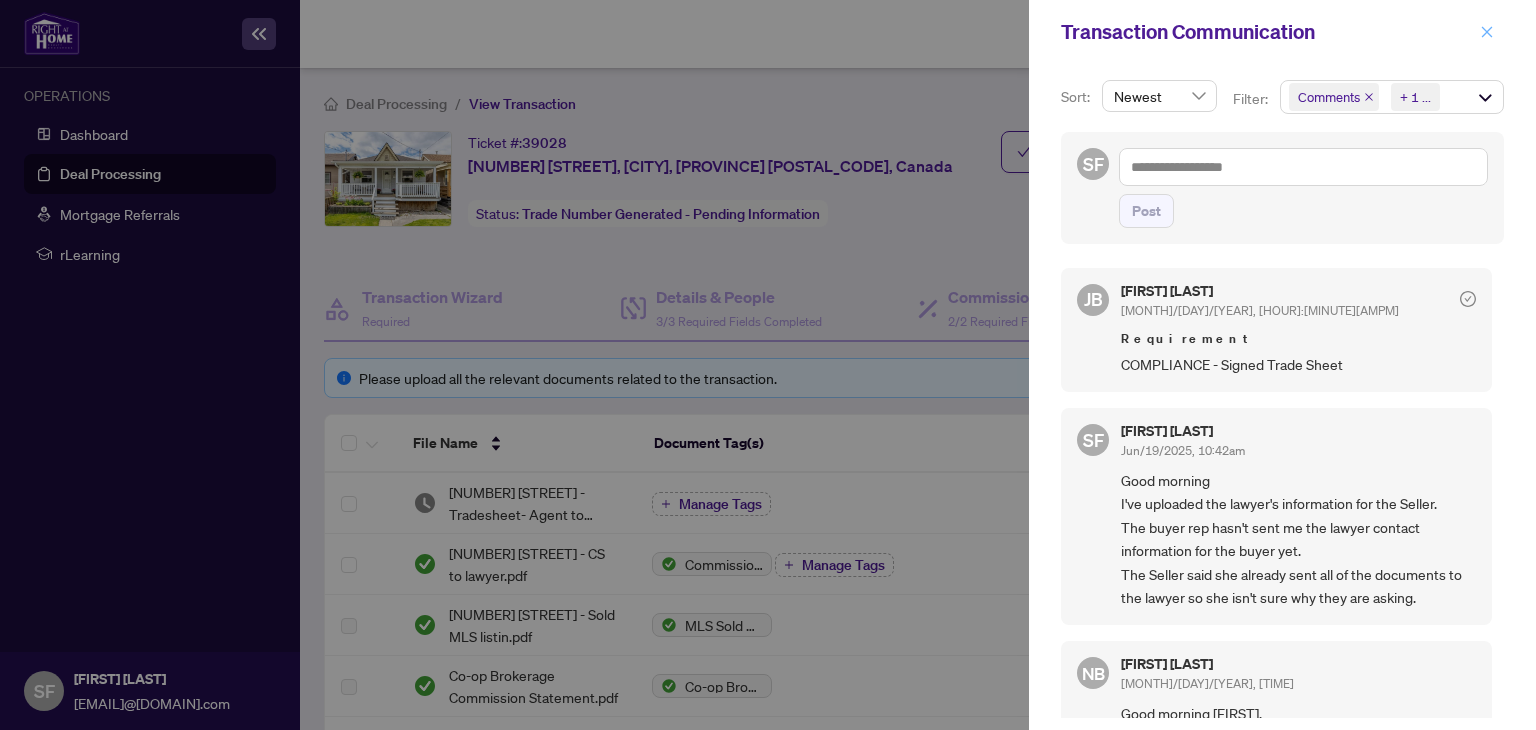 click at bounding box center (1487, 32) 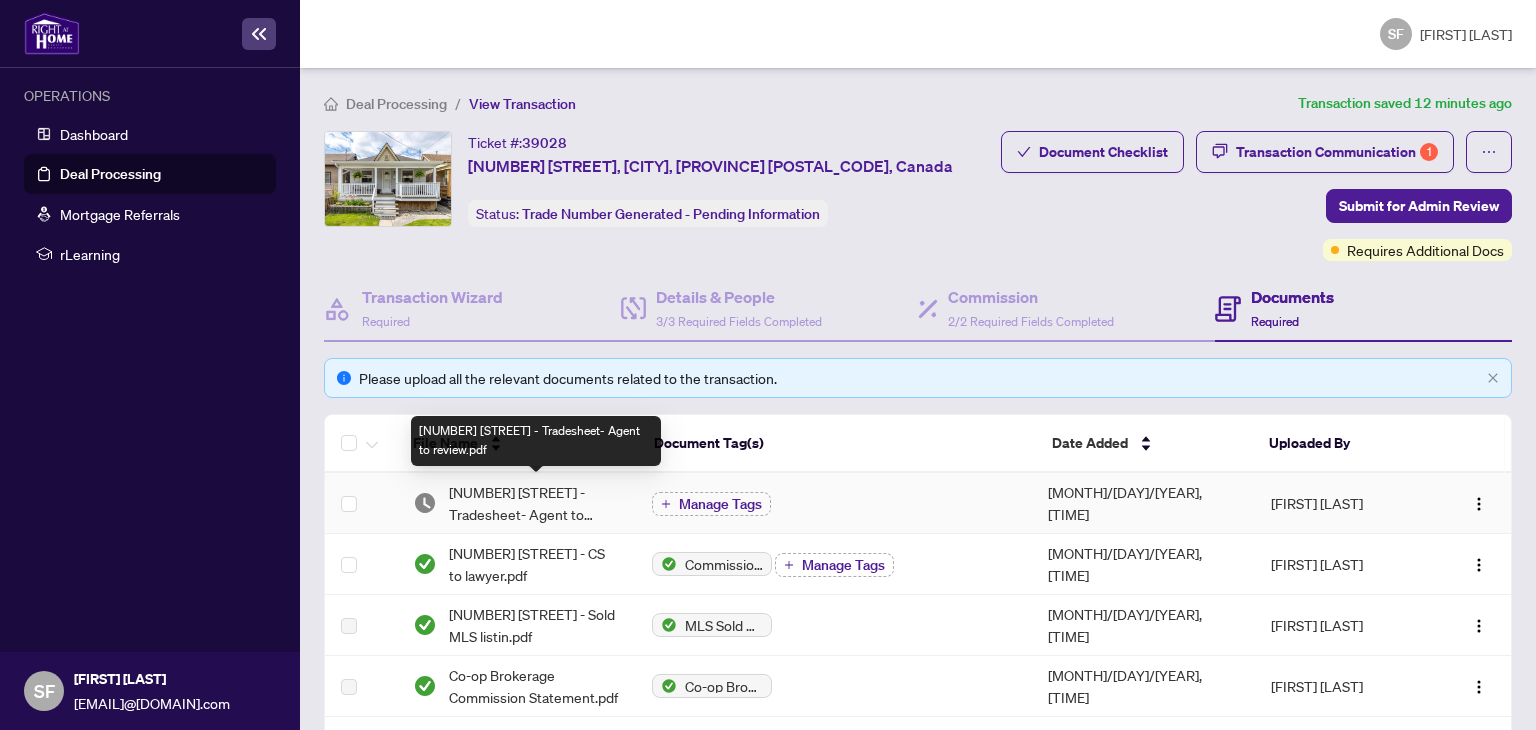 click on "[NUMBER] [STREET] - Tradesheet- Agent to review.pdf" at bounding box center [535, 503] 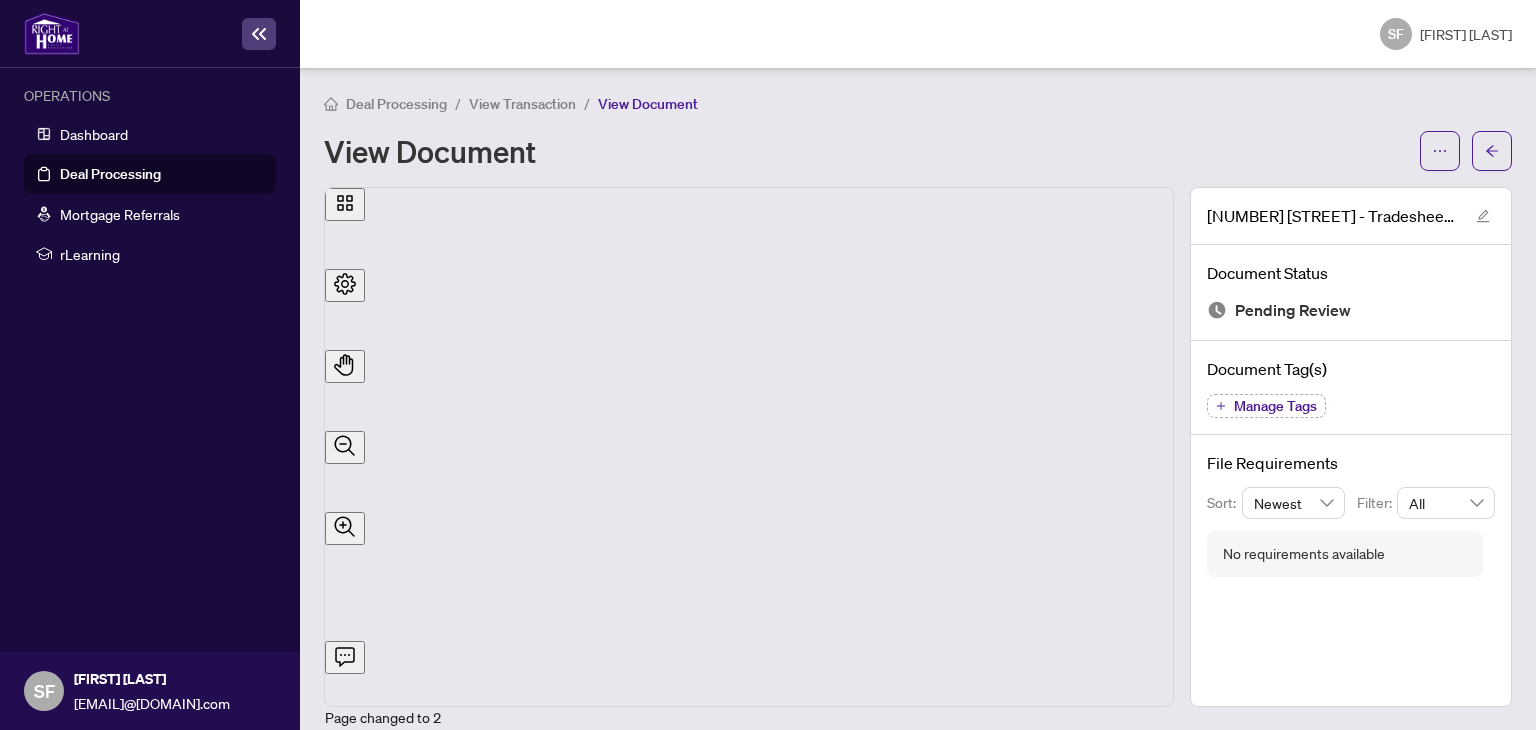 scroll, scrollTop: 801, scrollLeft: 0, axis: vertical 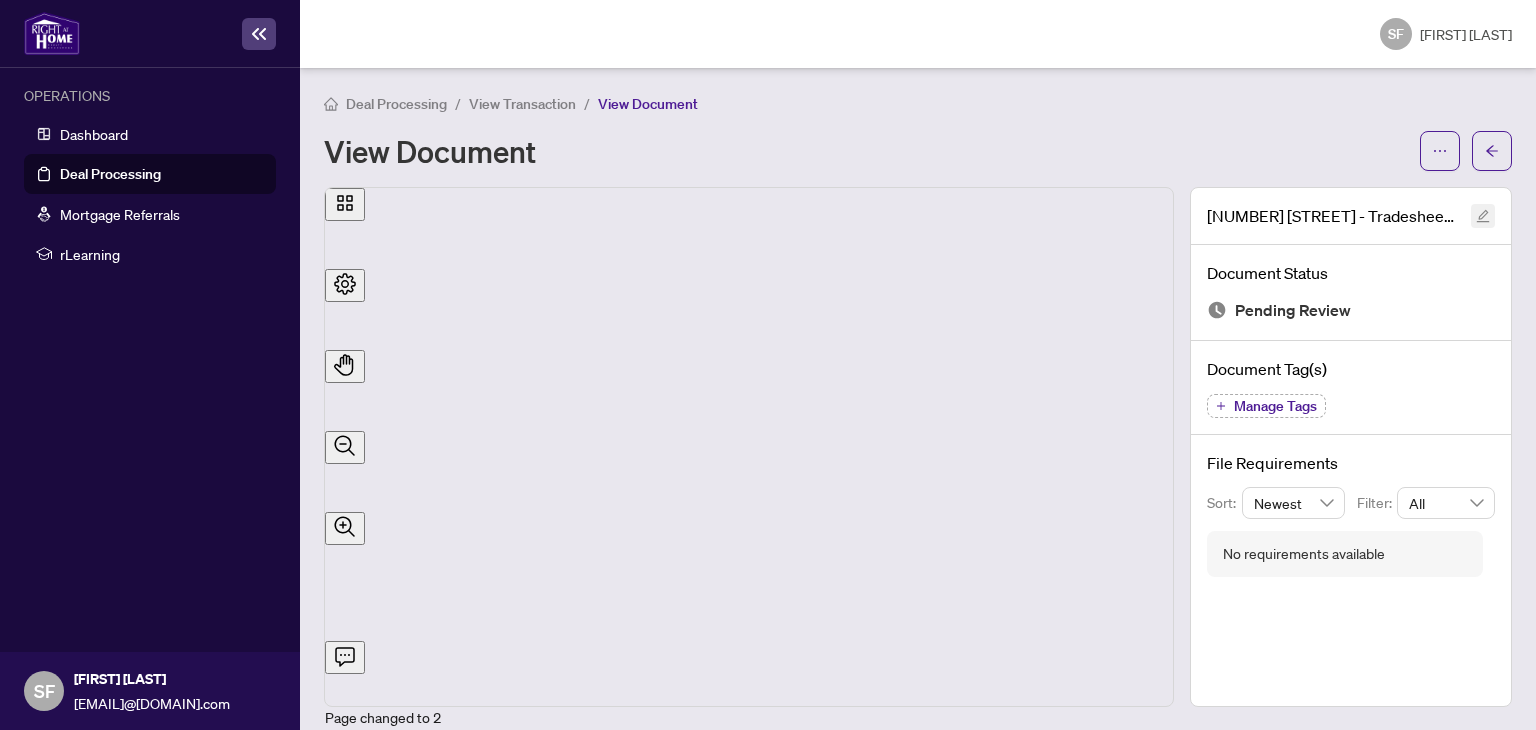 click at bounding box center (1483, 216) 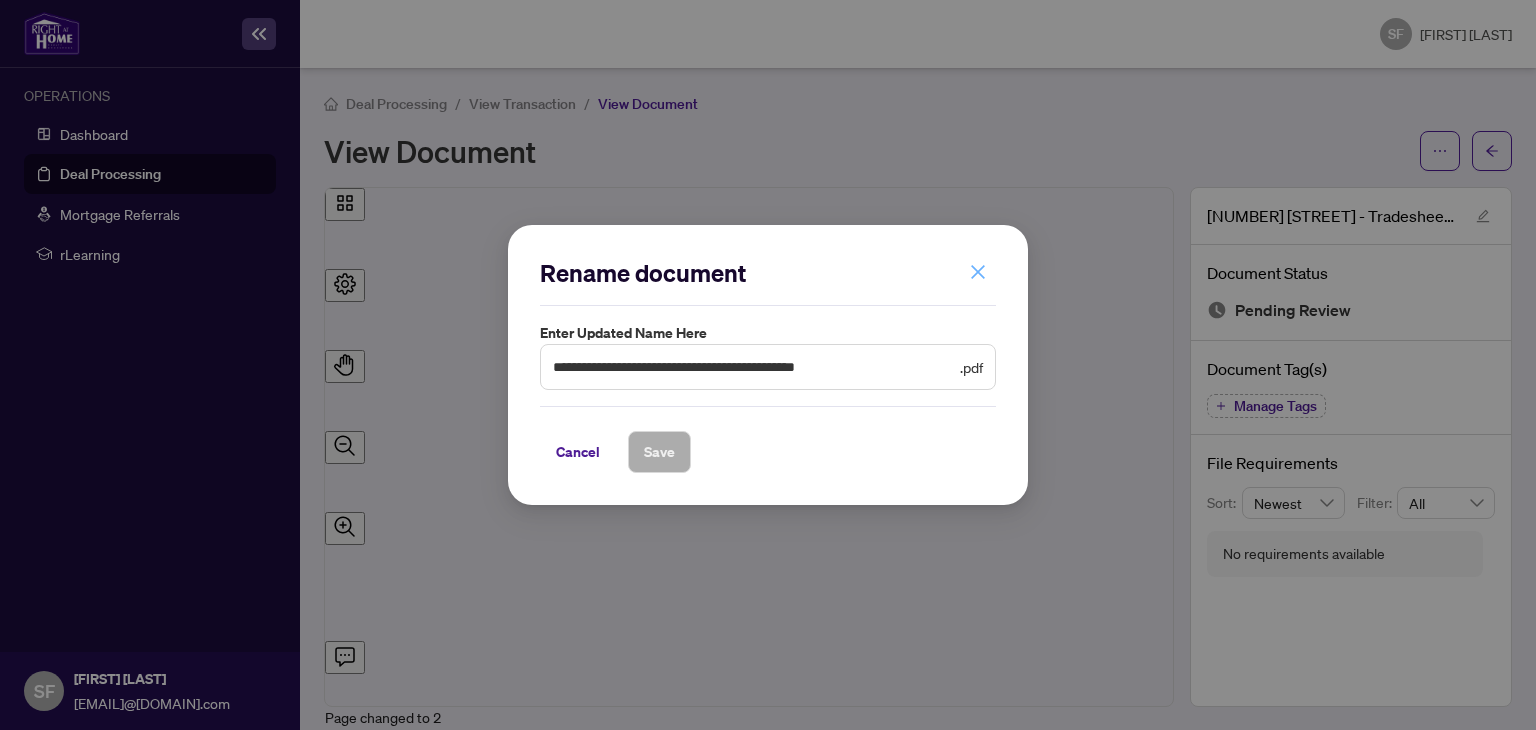 click at bounding box center [978, 272] 